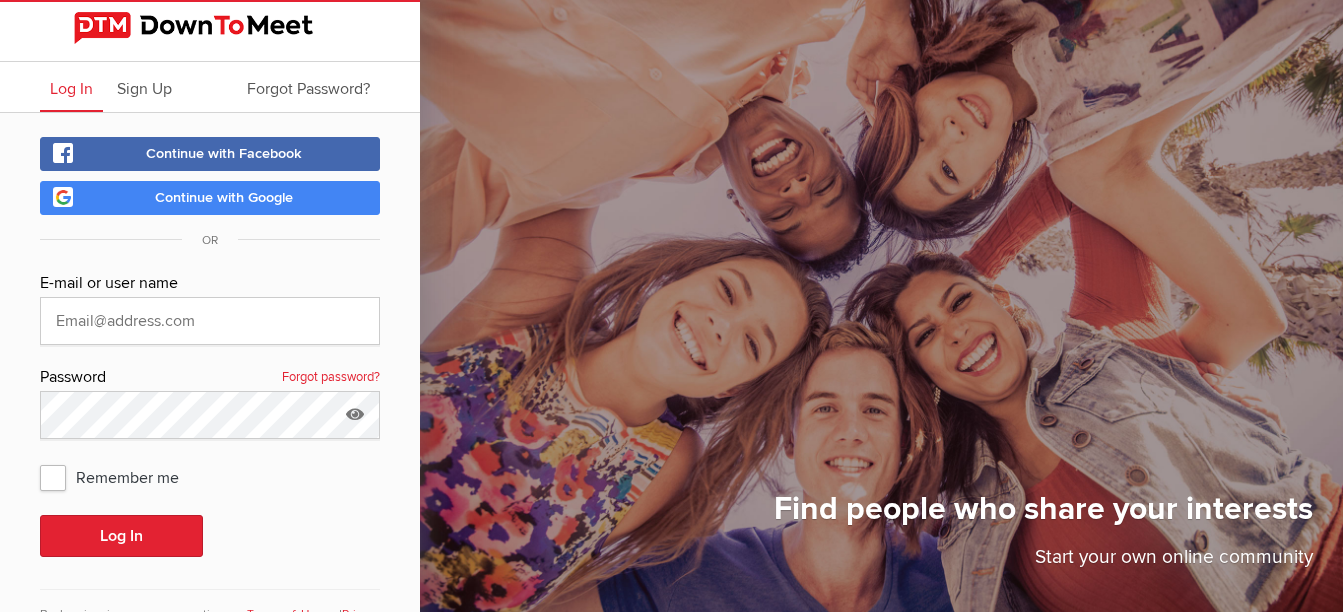 scroll, scrollTop: 0, scrollLeft: 0, axis: both 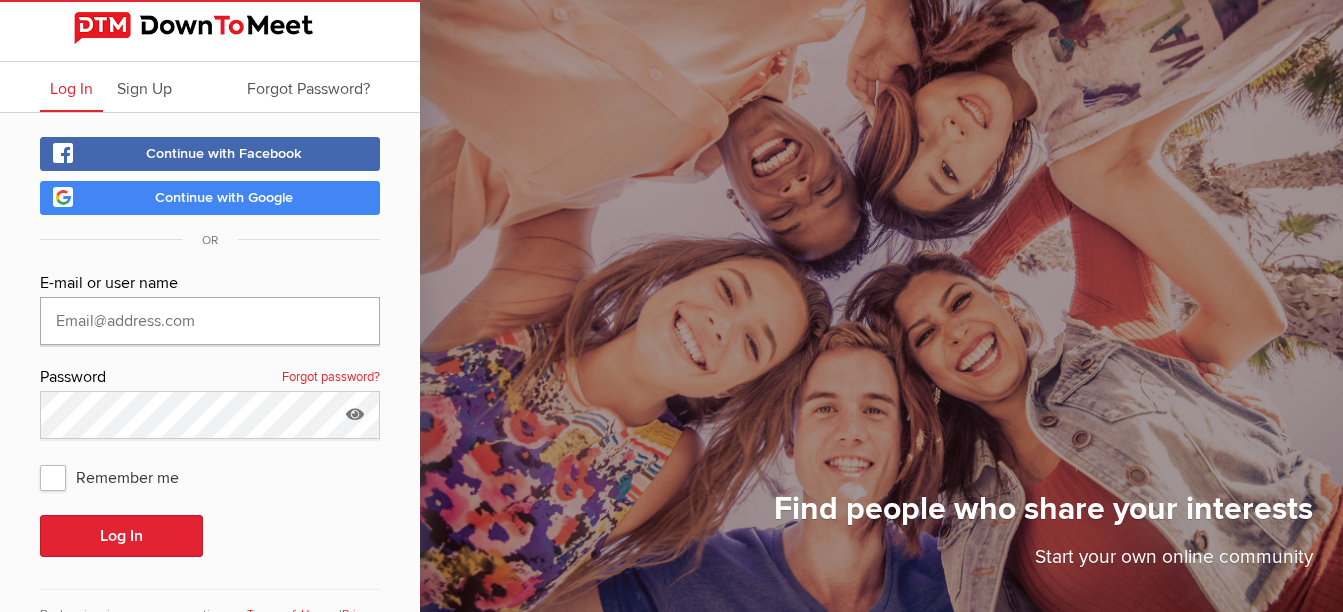 type on "[EMAIL_ADDRESS][DOMAIN_NAME]" 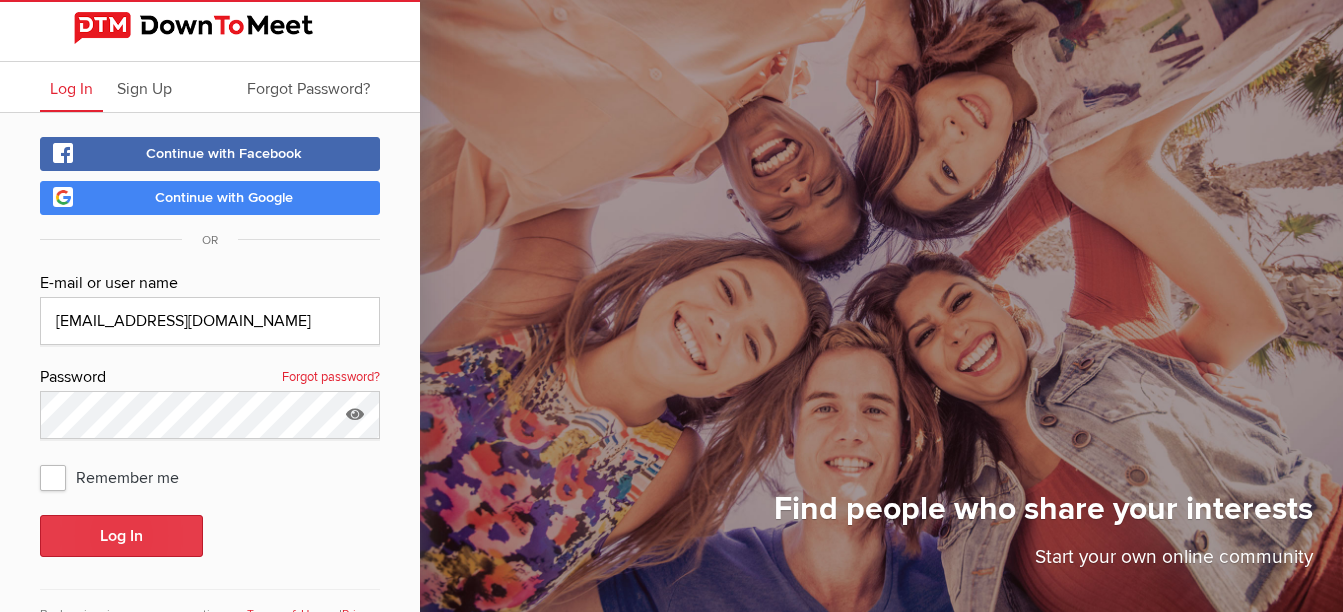 click on "Log In" 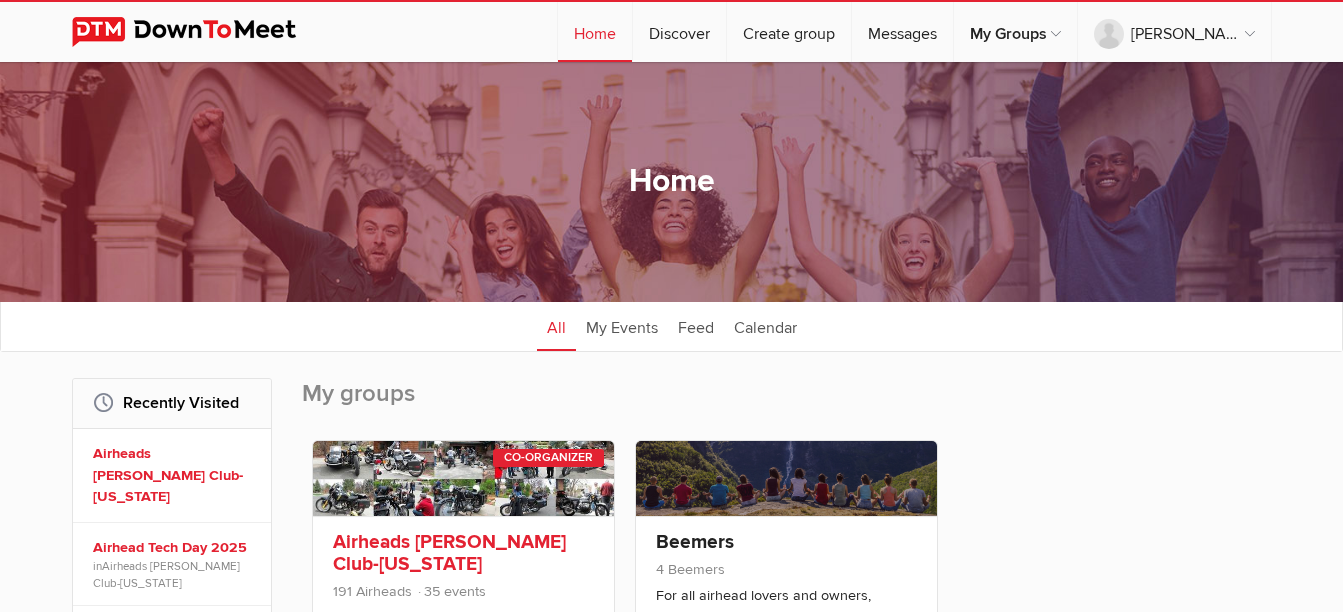 click on "Airheads [PERSON_NAME] Club-[US_STATE]" 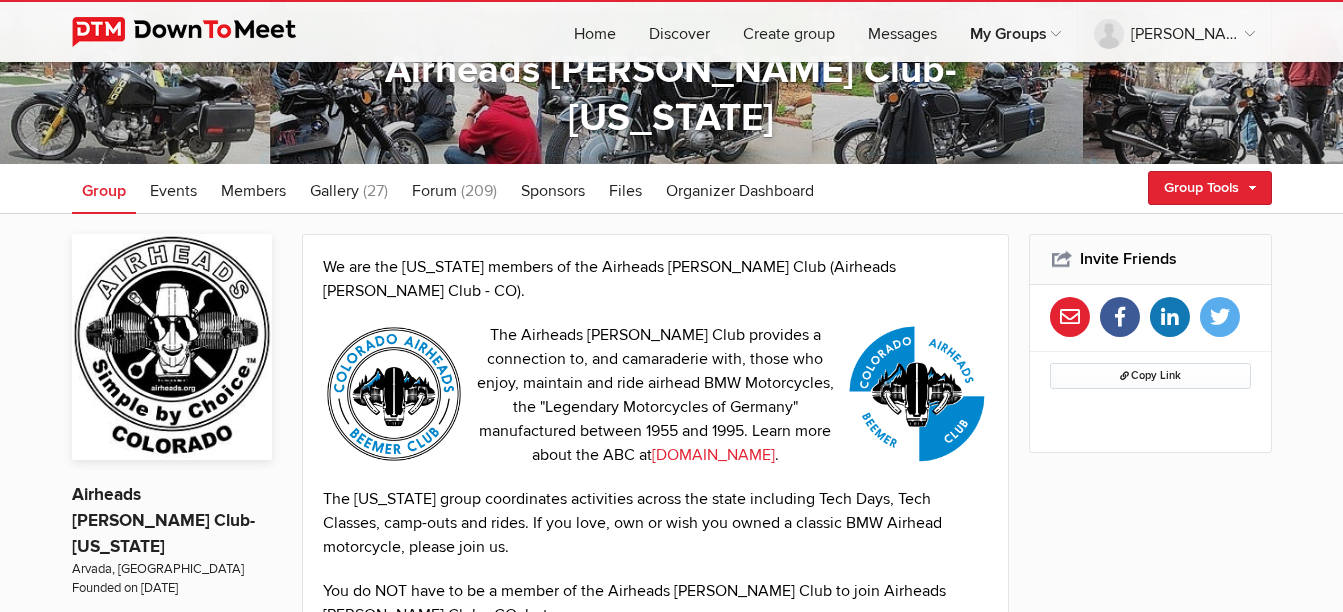 scroll, scrollTop: 200, scrollLeft: 0, axis: vertical 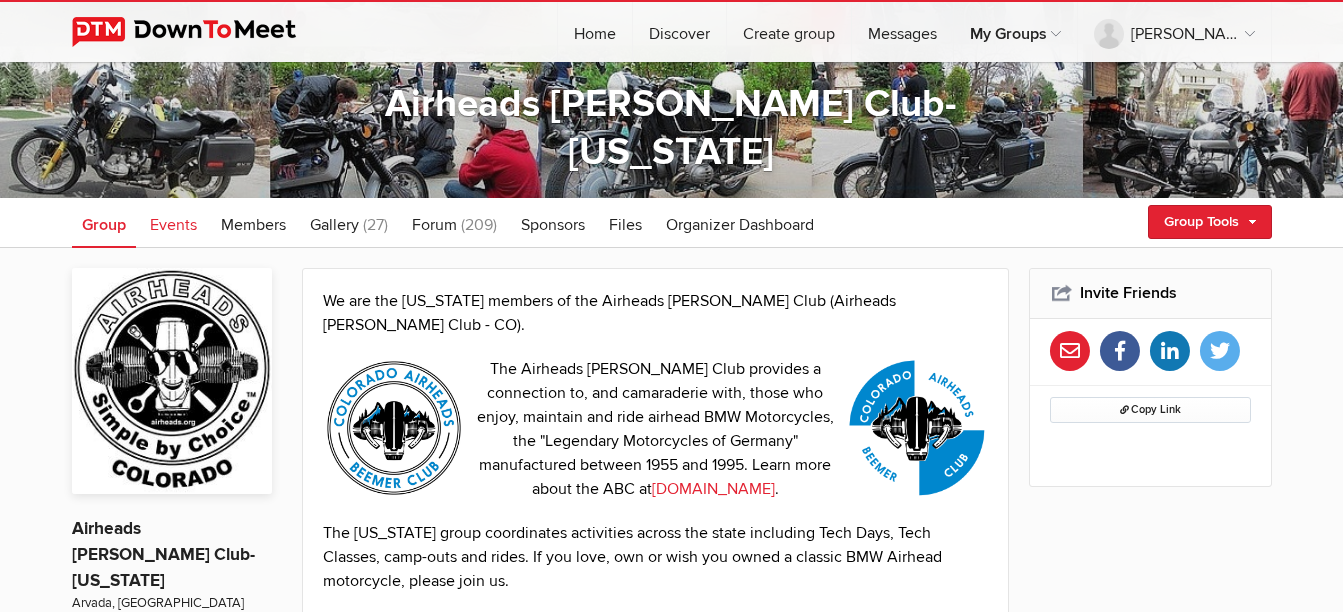 click on "Events" 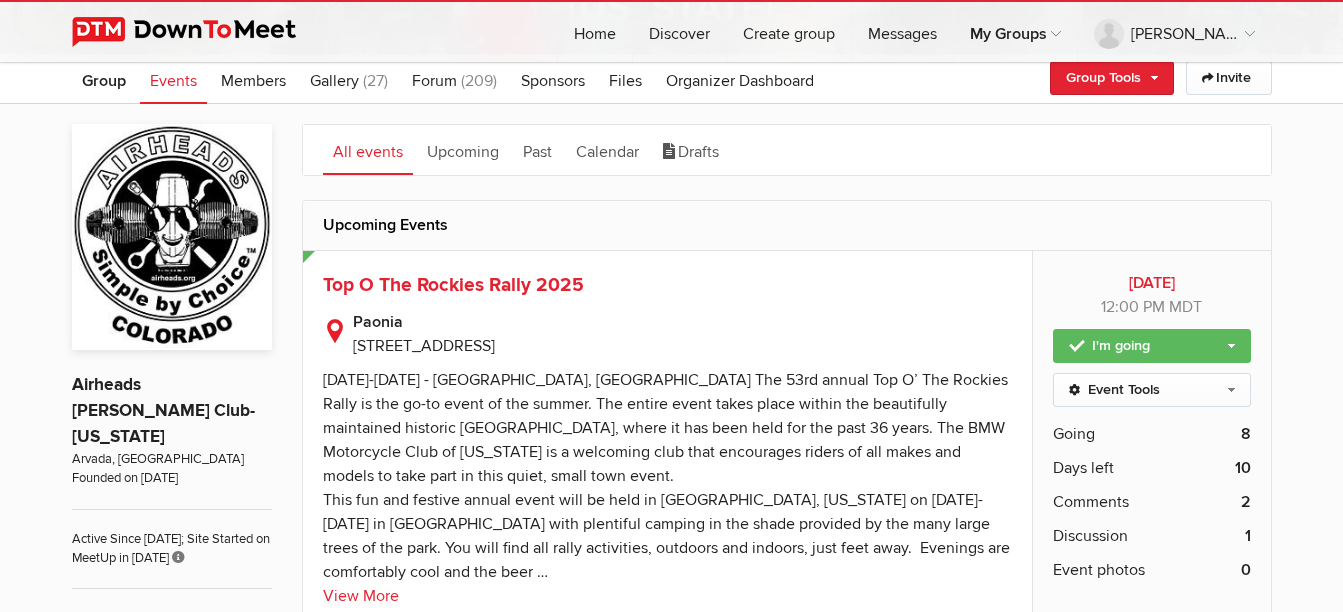 scroll, scrollTop: 300, scrollLeft: 0, axis: vertical 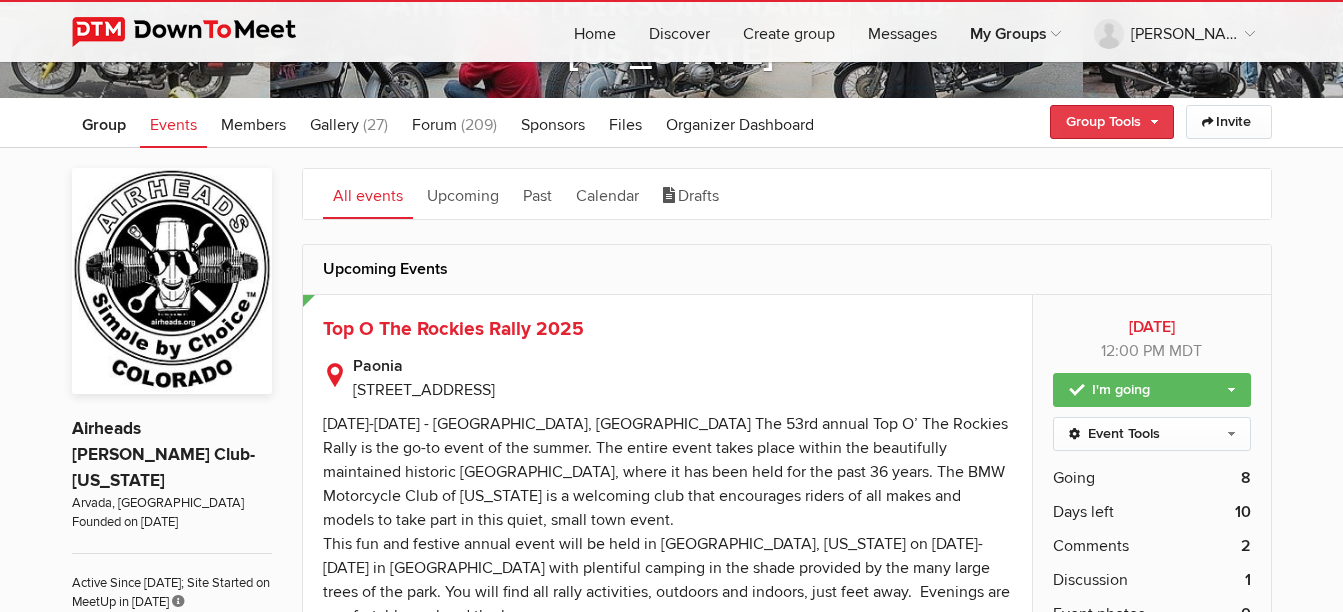 click on "Group Tools" 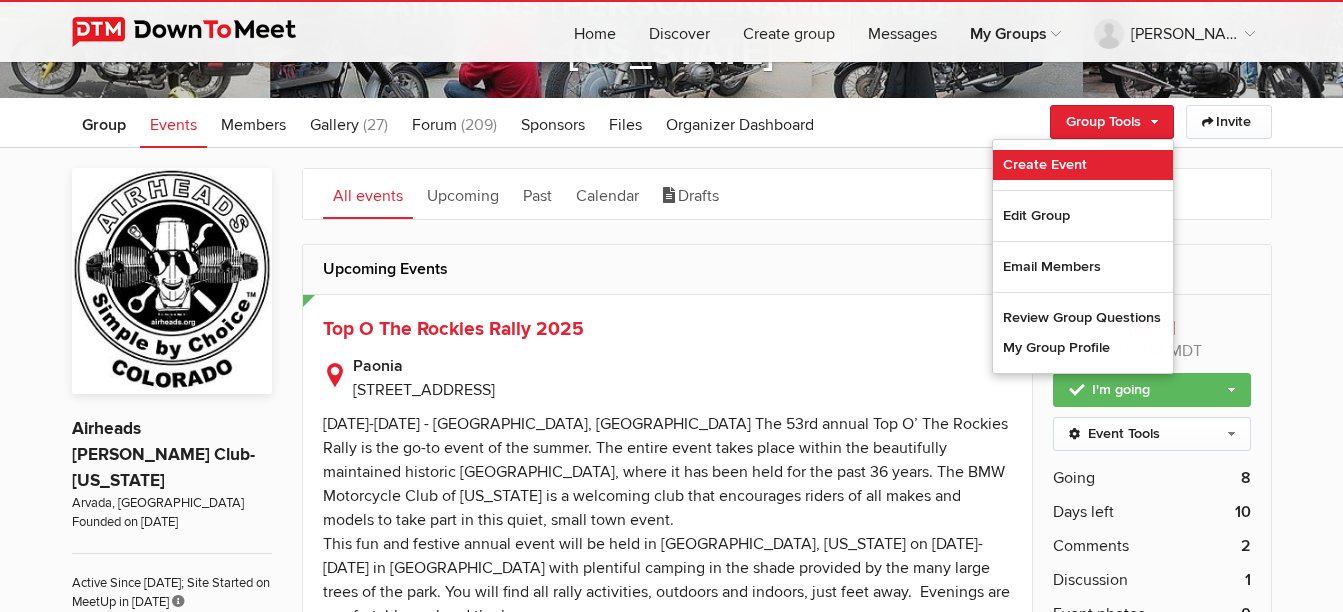 click on "Create Event" 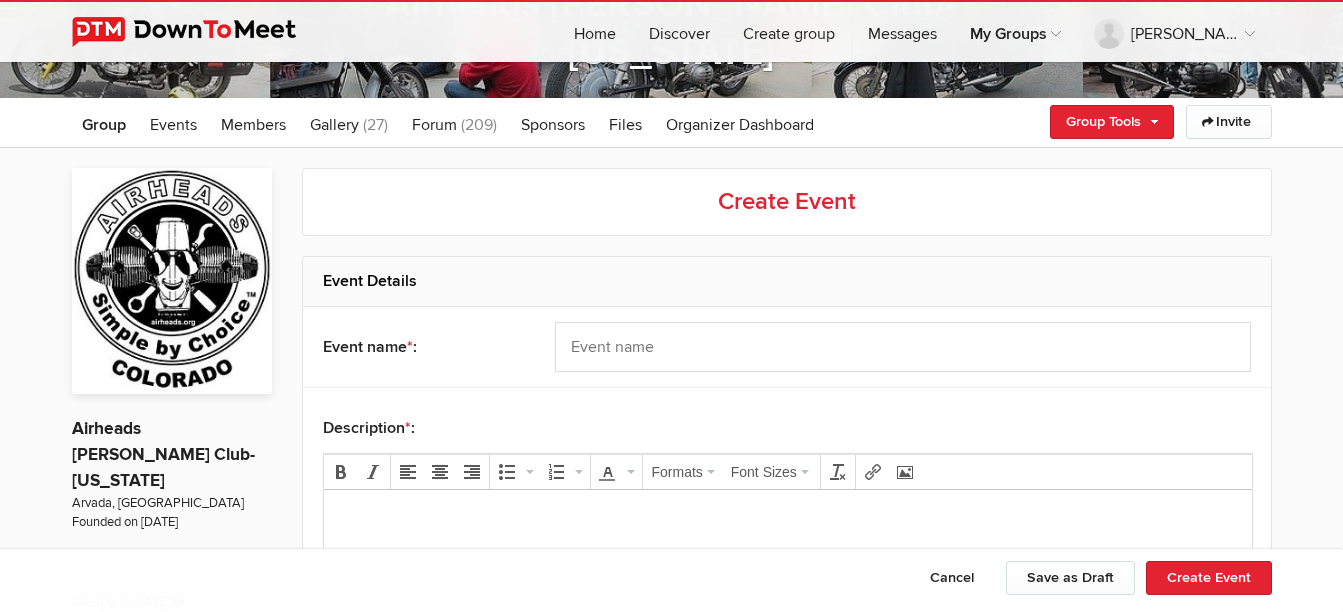 scroll, scrollTop: 0, scrollLeft: 0, axis: both 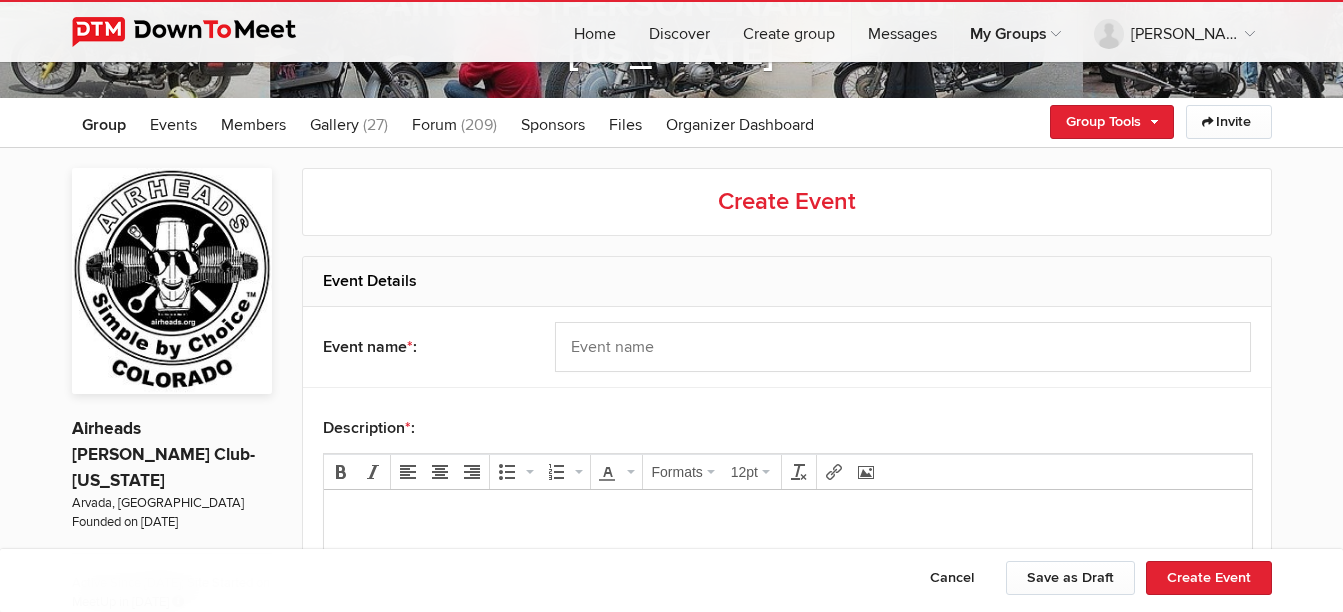 click on "Event name * :" 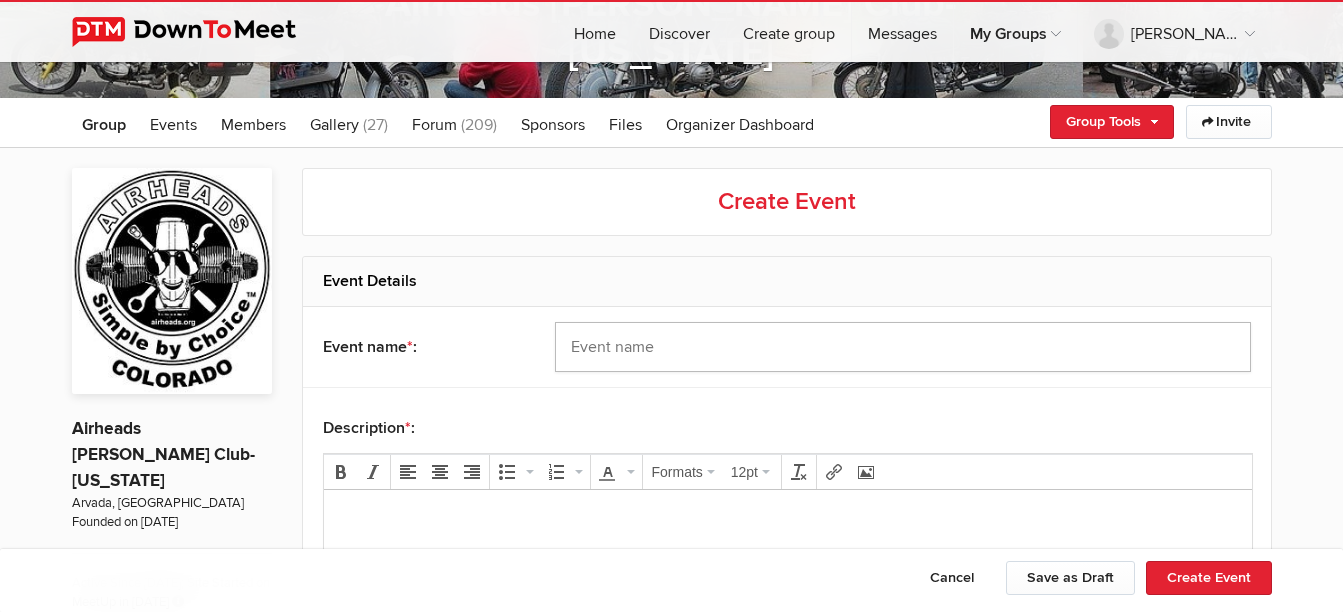 click 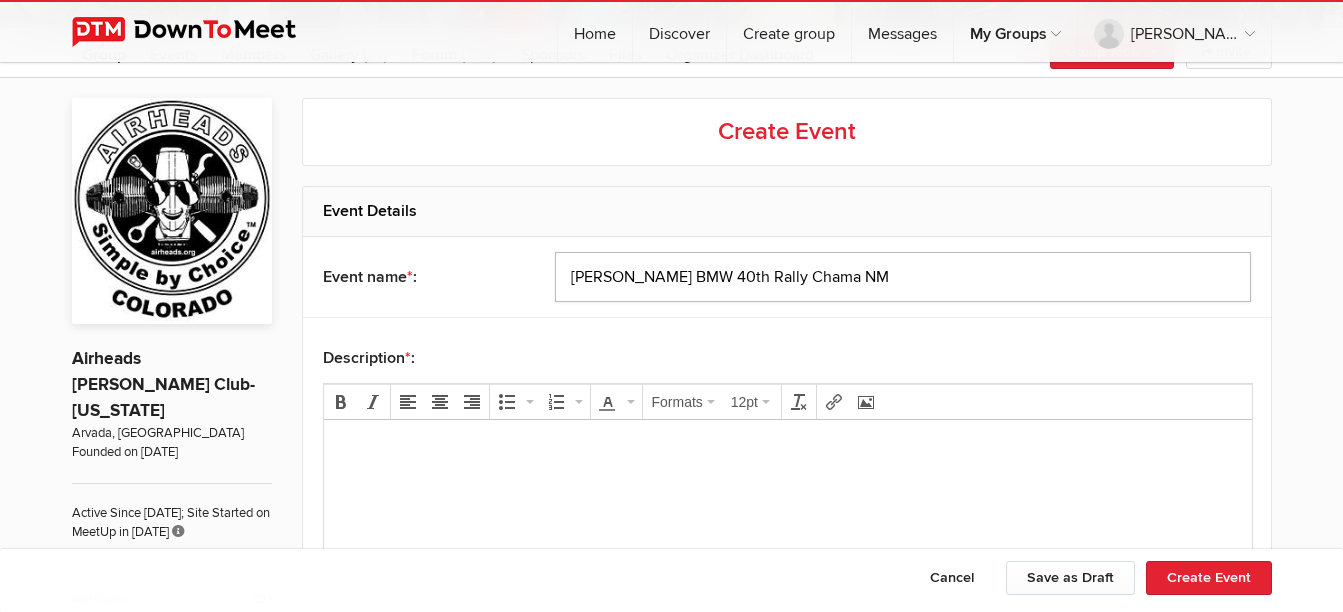 scroll, scrollTop: 400, scrollLeft: 0, axis: vertical 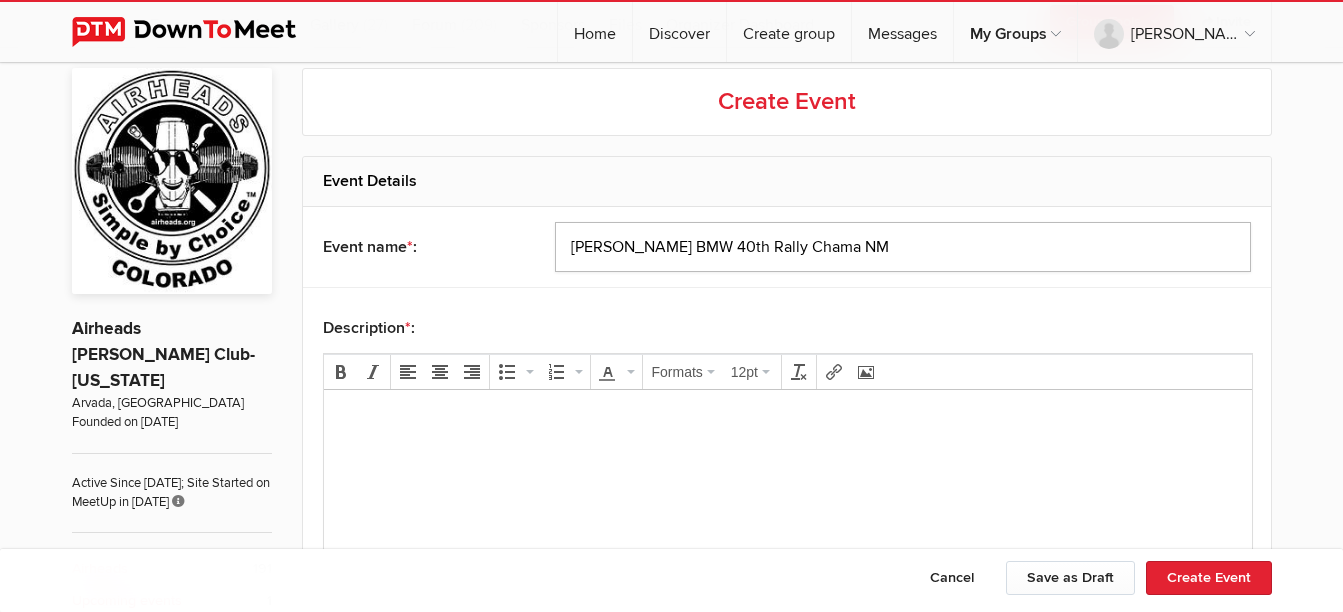 type on "[PERSON_NAME] BMW 40th Rally Chama NM" 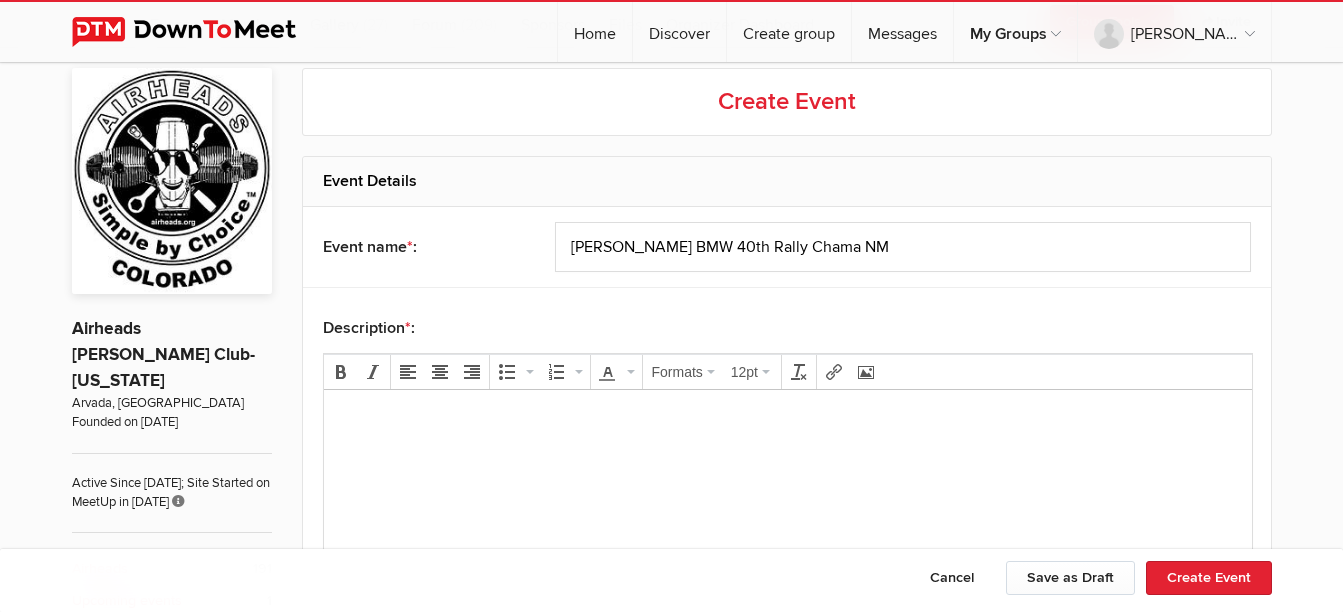 click at bounding box center (787, 417) 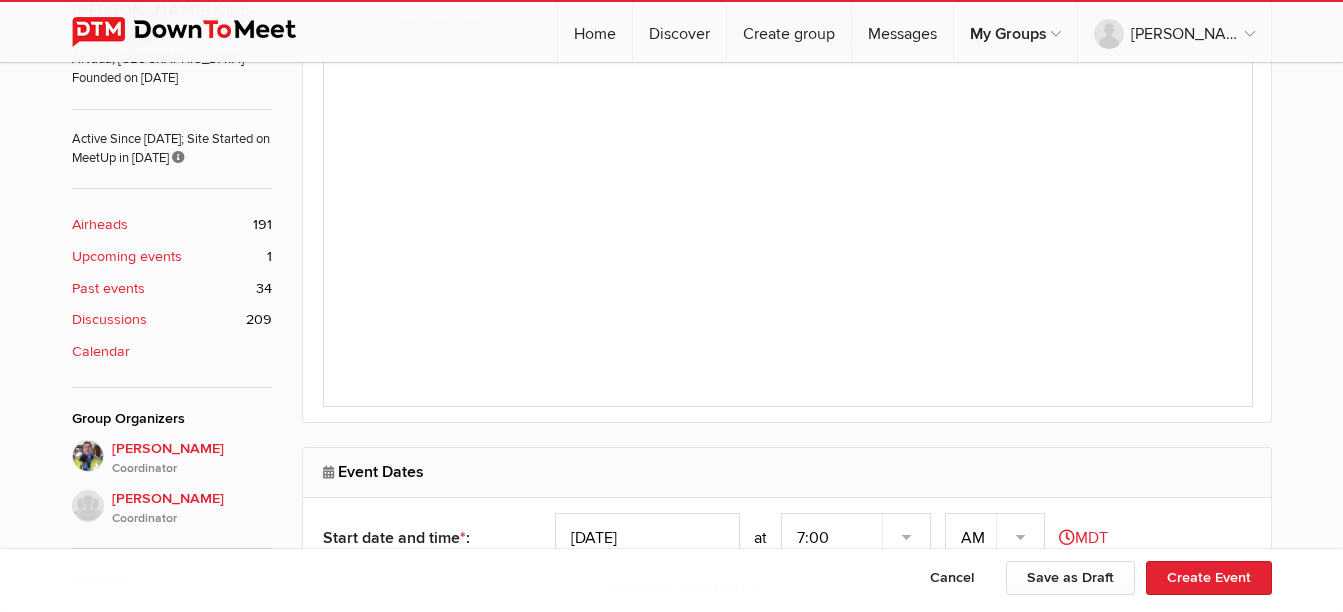 scroll, scrollTop: 700, scrollLeft: 0, axis: vertical 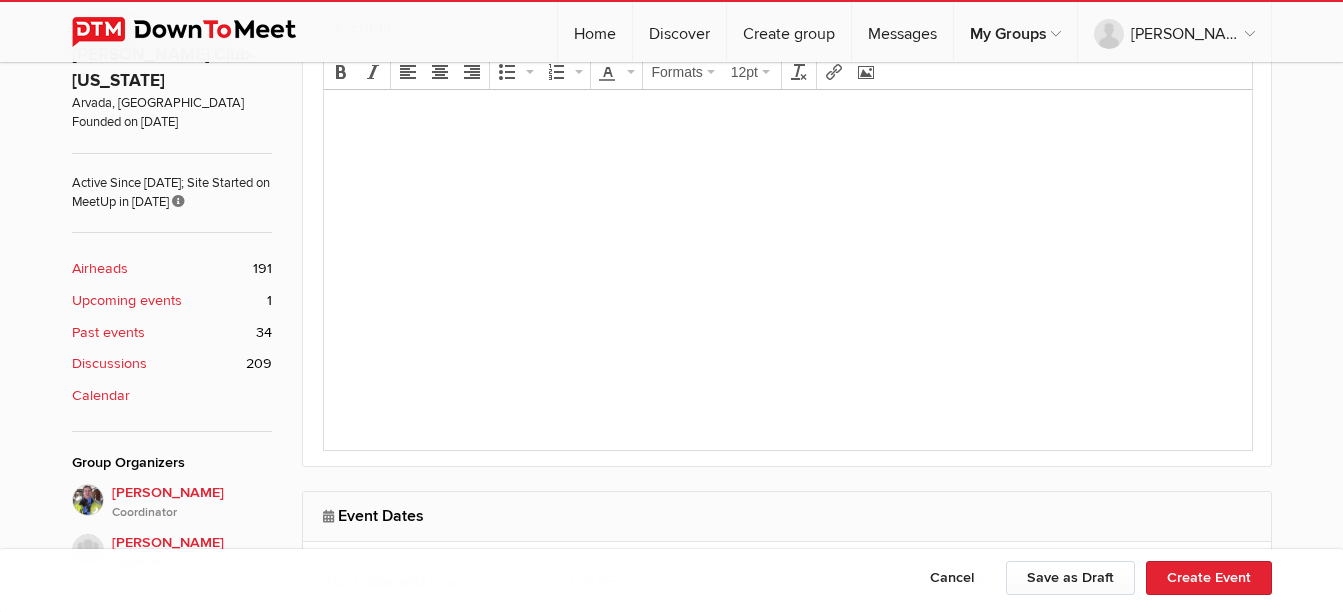 click at bounding box center [787, 117] 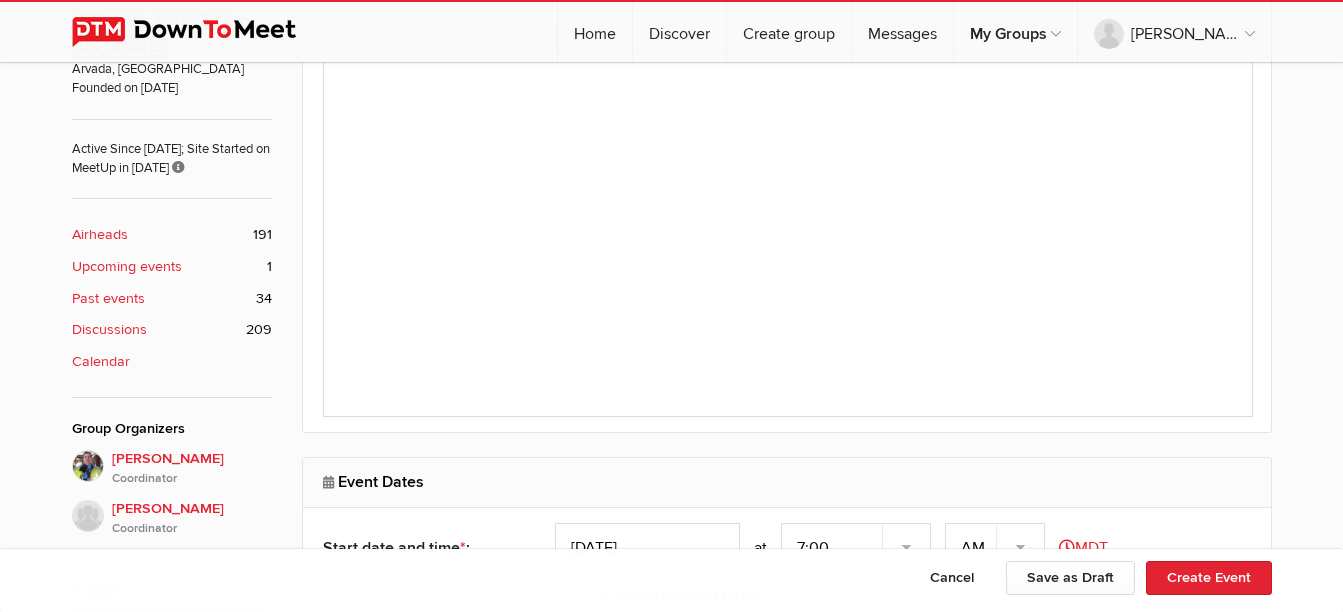 scroll, scrollTop: 700, scrollLeft: 0, axis: vertical 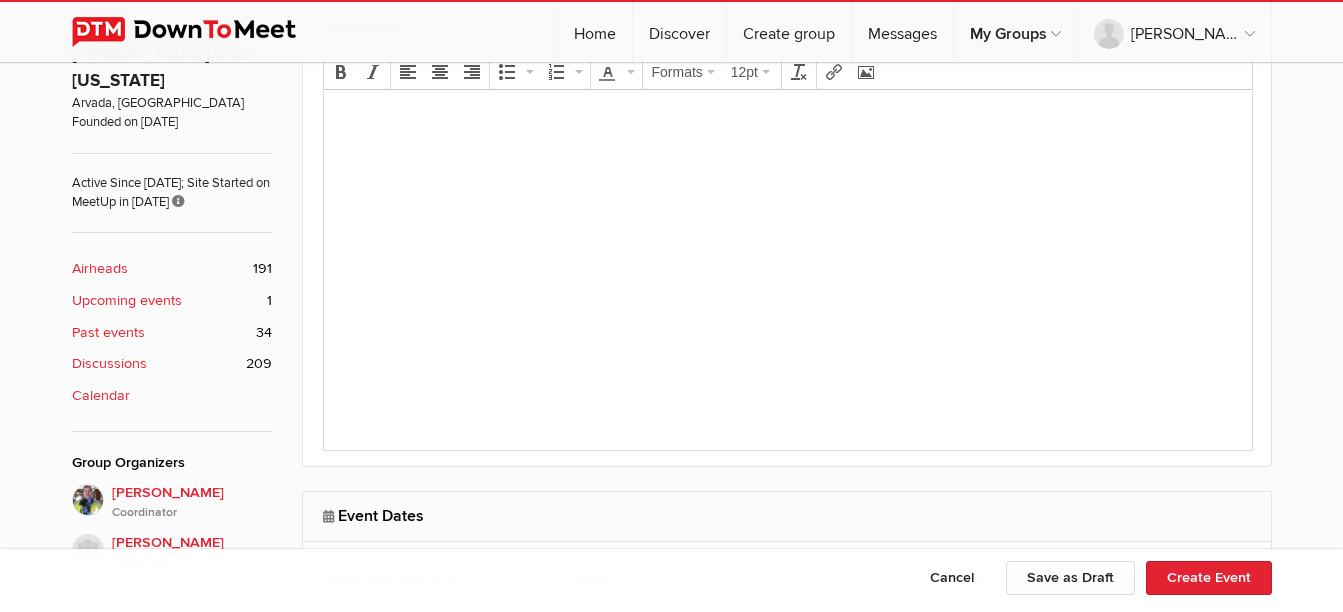 click at bounding box center (787, 150) 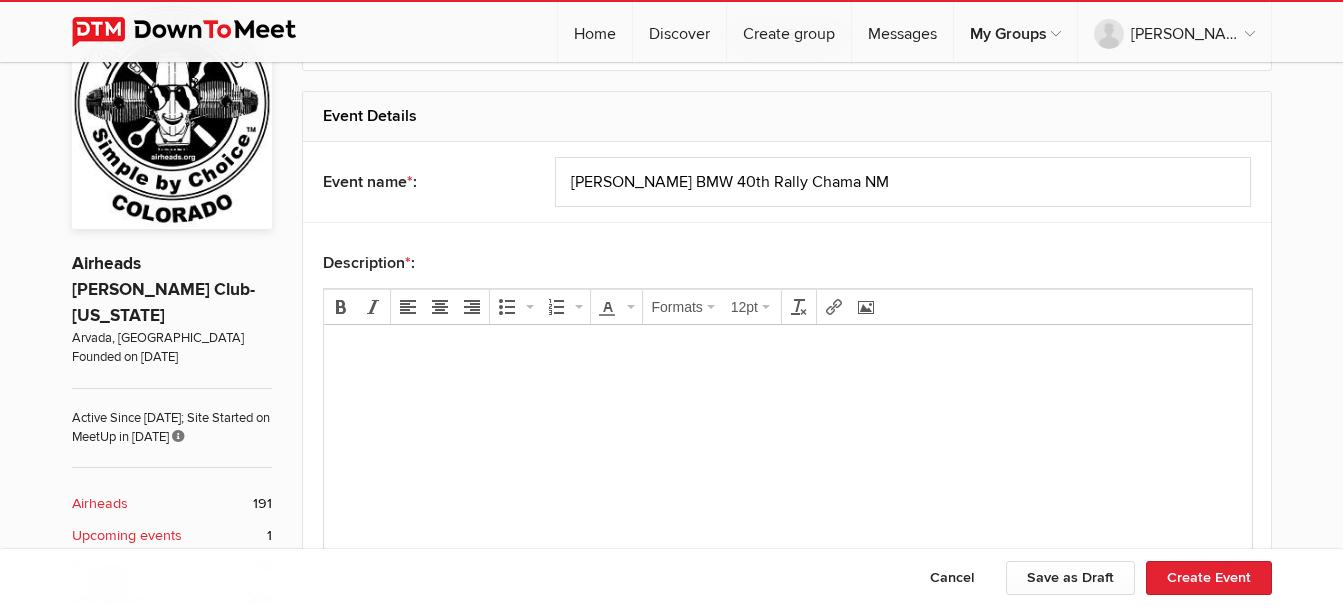 scroll, scrollTop: 500, scrollLeft: 0, axis: vertical 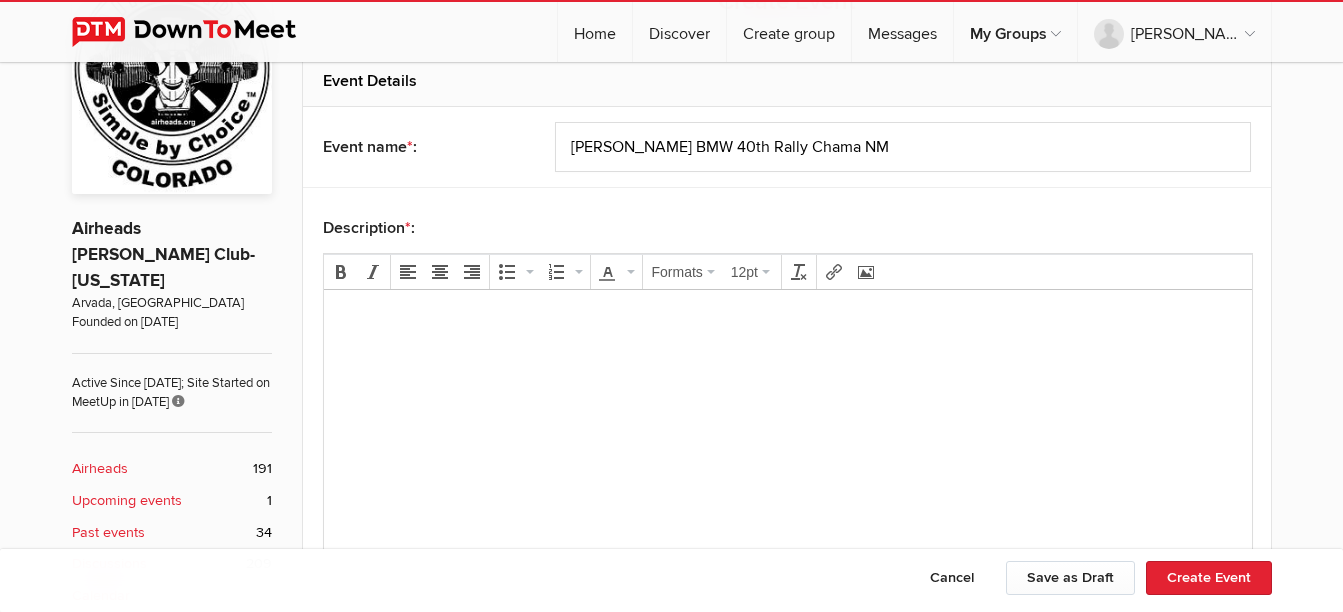 click on "Description * :" 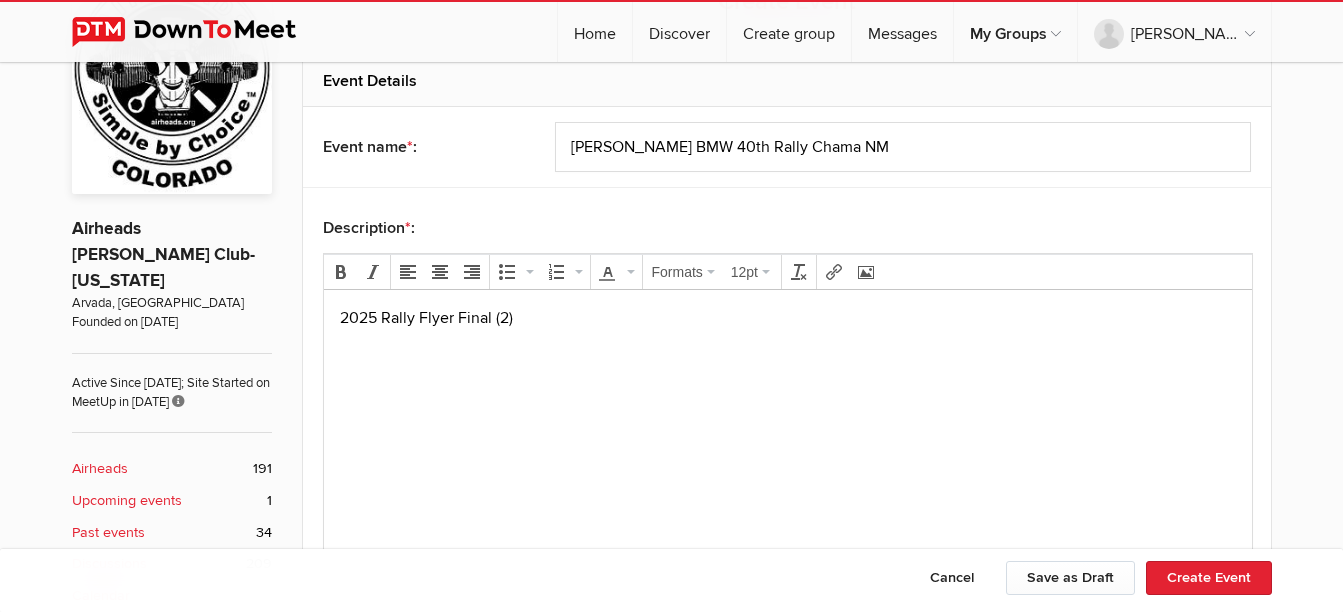 type 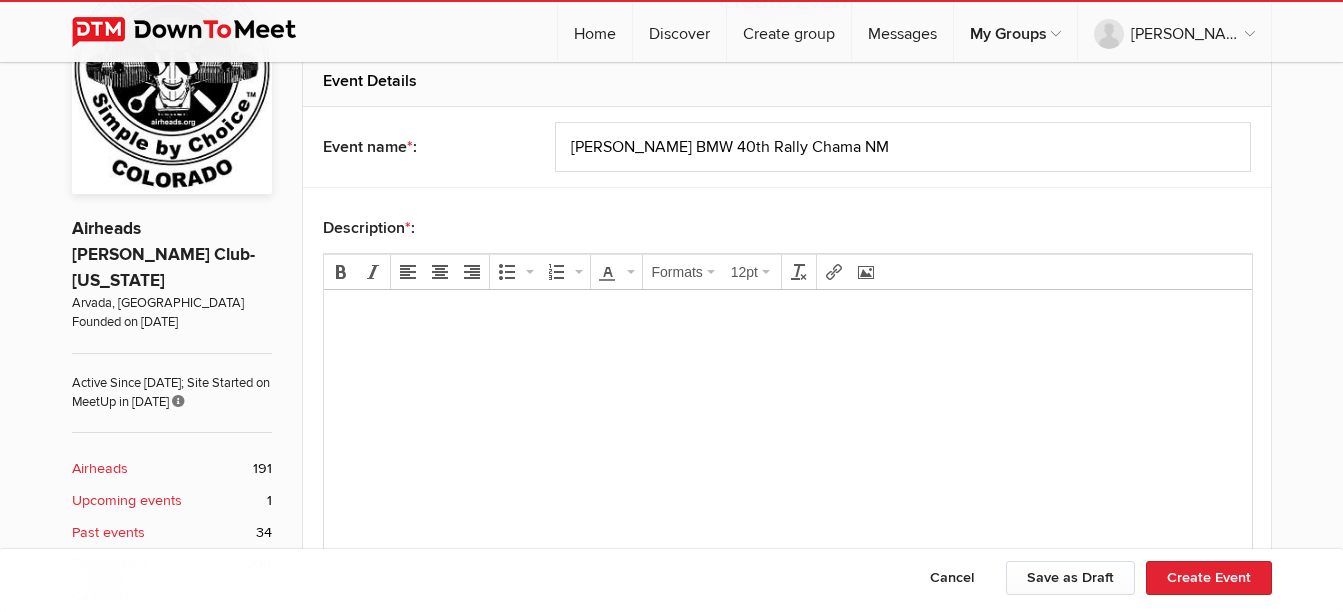 click at bounding box center [787, 350] 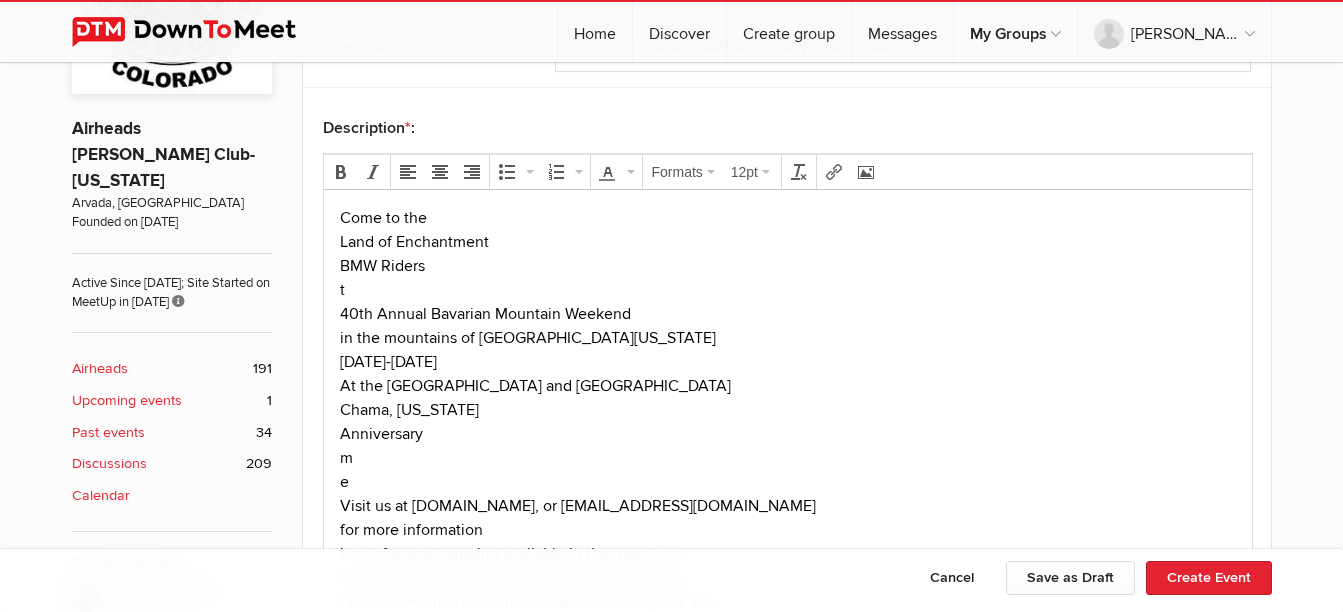 scroll, scrollTop: 700, scrollLeft: 0, axis: vertical 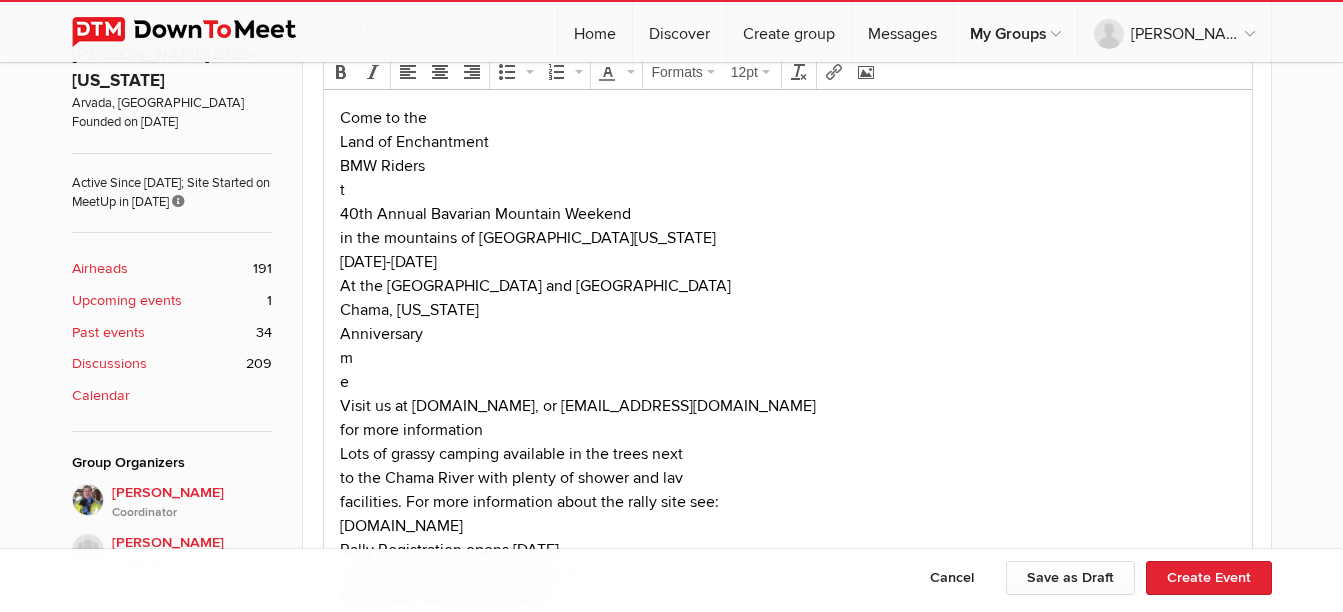 click on "Come to the  Land of Enchantment  BMW Riders  t 40th Annual Bavarian Mountain Weekend  in the mountains of [GEOGRAPHIC_DATA][US_STATE] [DATE]-[DATE] At the [GEOGRAPHIC_DATA] and [GEOGRAPHIC_DATA], [US_STATE] Anniversary m e Visit us at [DOMAIN_NAME], or [EMAIL_ADDRESS][DOMAIN_NAME]  for more information Lots of grassy camping available in the trees next  to the [GEOGRAPHIC_DATA] with plenty of shower and lav  facilities. For more information about the rally site see:  [DOMAIN_NAME] Rally Registration opens [DATE] Great rides, presentations, good food,  Biergarten, Vintage Bike show. Ride the Cumbres & Toltec Scenic Railroad And More" at bounding box center [787, 381] 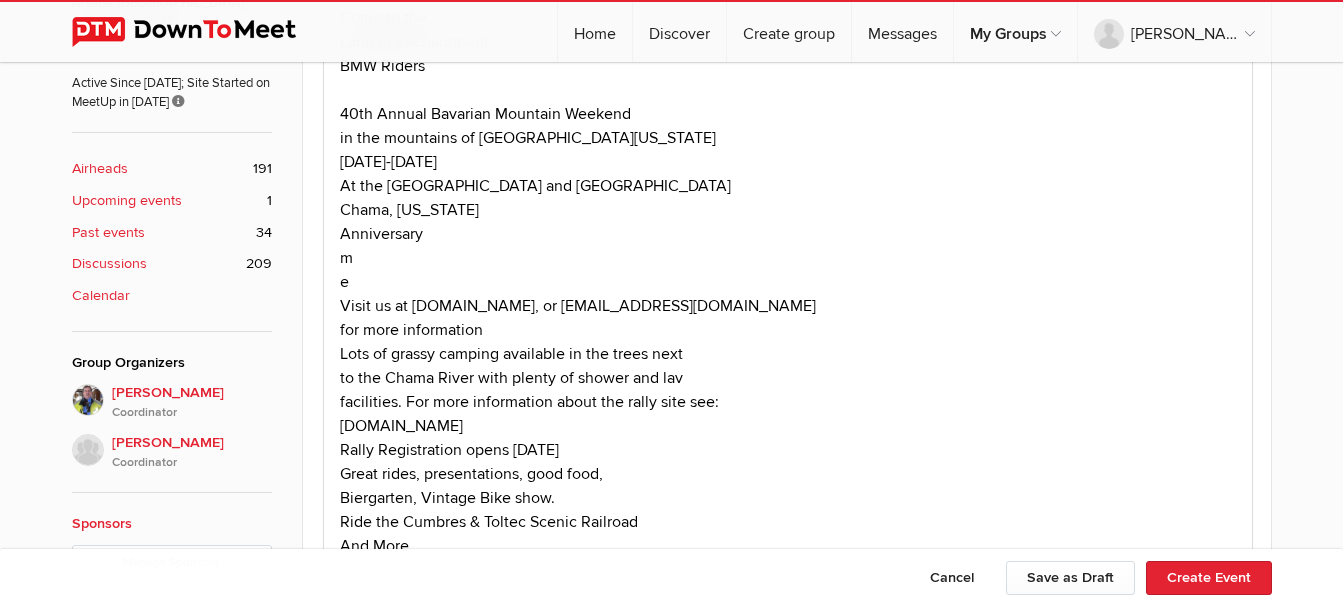 scroll, scrollTop: 900, scrollLeft: 0, axis: vertical 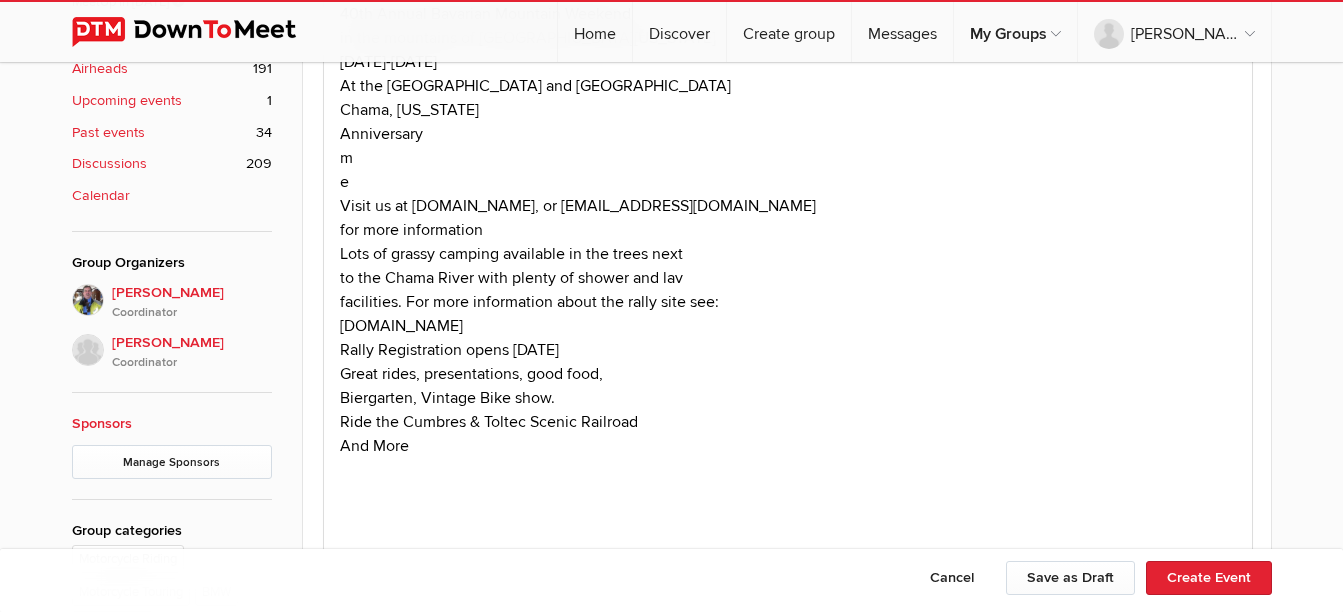 click on "Come to the  Land of Enchantment  BMW Riders  40th Annual Bavarian Mountain Weekend  in the mountains of [GEOGRAPHIC_DATA][US_STATE] [DATE]-[DATE] At the [GEOGRAPHIC_DATA] and [GEOGRAPHIC_DATA], [US_STATE] Anniversary m e Visit us at [DOMAIN_NAME], or [EMAIL_ADDRESS][DOMAIN_NAME]  for more information Lots of grassy camping available in the trees next  to the [GEOGRAPHIC_DATA] with plenty of shower and lav  facilities. For more information about the rally site see:  [DOMAIN_NAME] Rally Registration opens [DATE] Great rides, presentations, good food,  Biergarten, Vintage Bike show. Ride the Cumbres & Toltec Scenic Railroad And More" at bounding box center [787, 182] 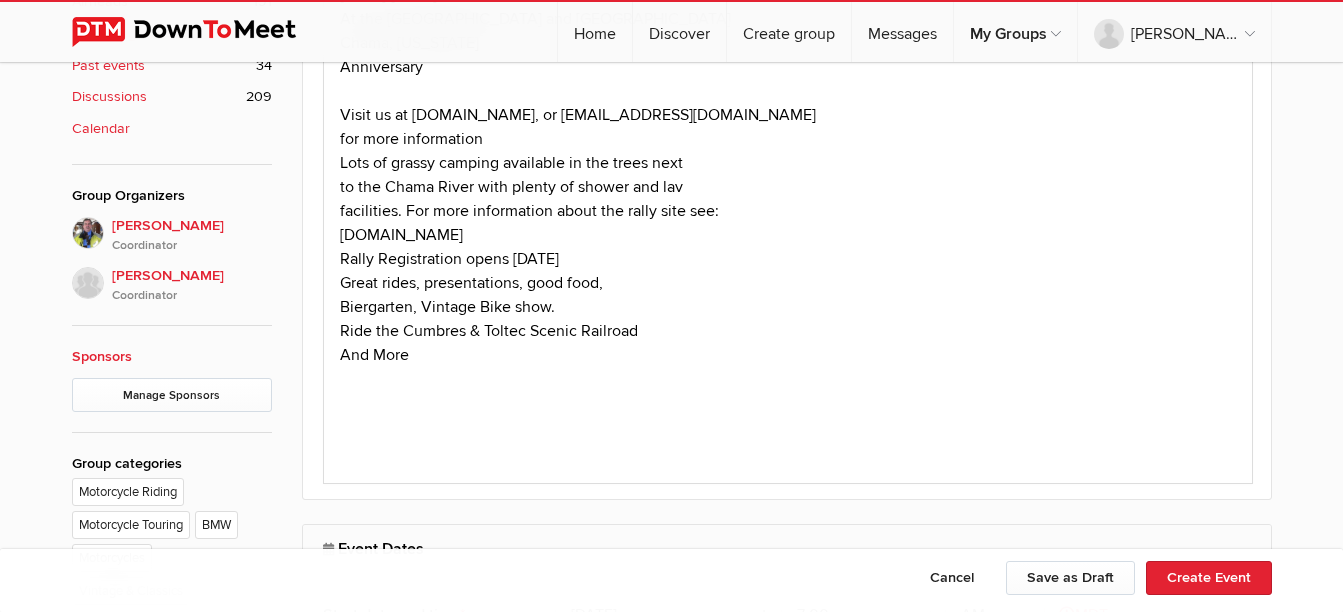 scroll, scrollTop: 1000, scrollLeft: 0, axis: vertical 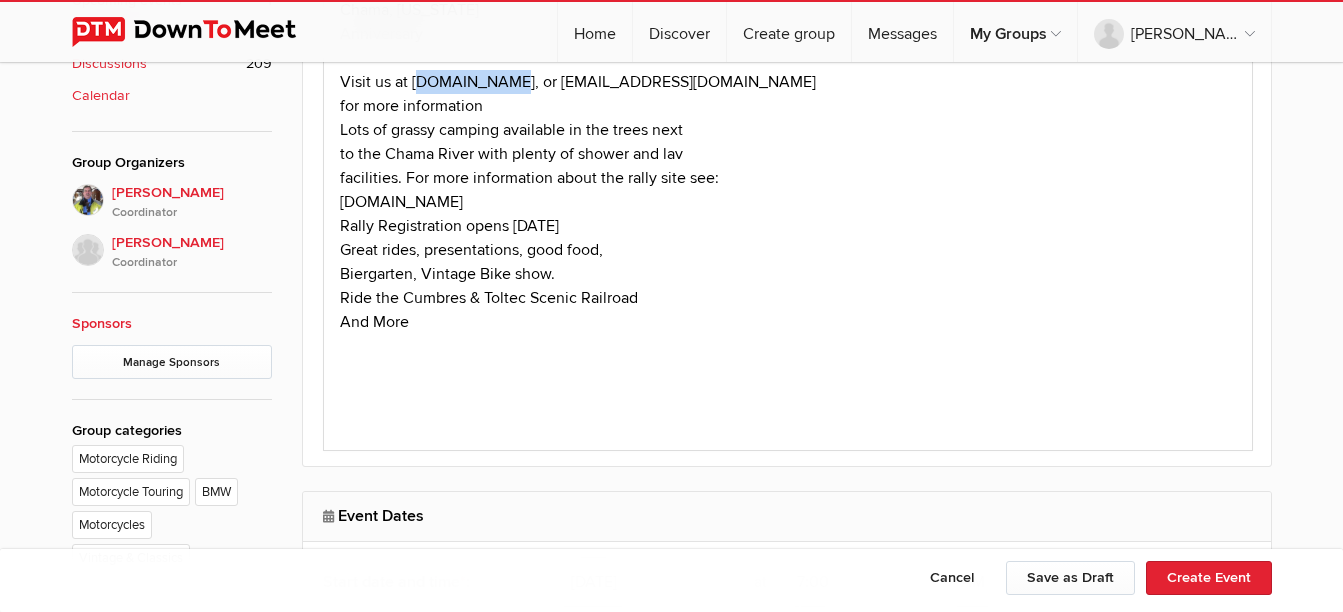 drag, startPoint x: 413, startPoint y: 83, endPoint x: 500, endPoint y: 85, distance: 87.02299 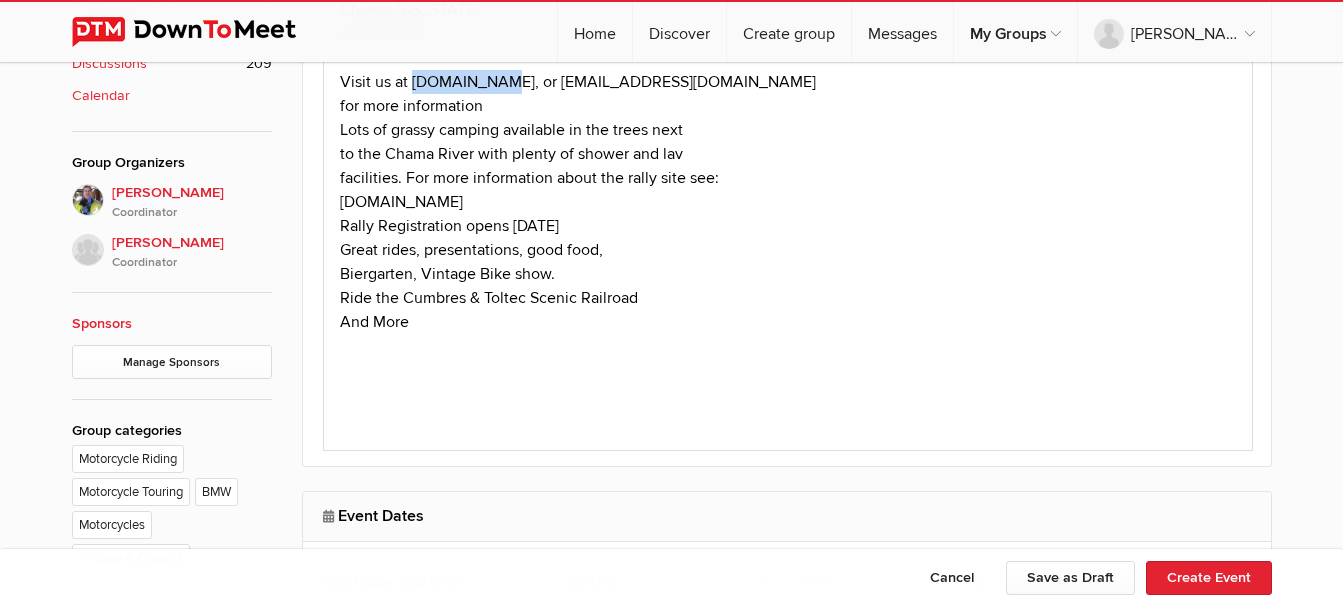 drag, startPoint x: 410, startPoint y: 81, endPoint x: 496, endPoint y: 82, distance: 86.00581 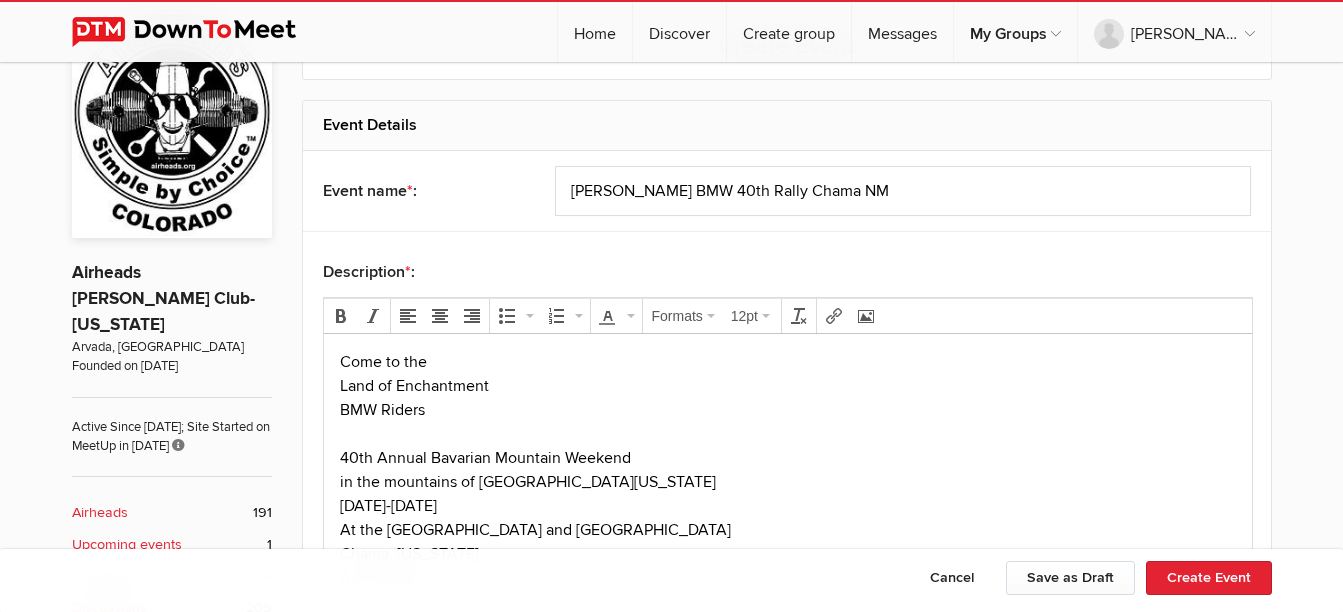 scroll, scrollTop: 500, scrollLeft: 0, axis: vertical 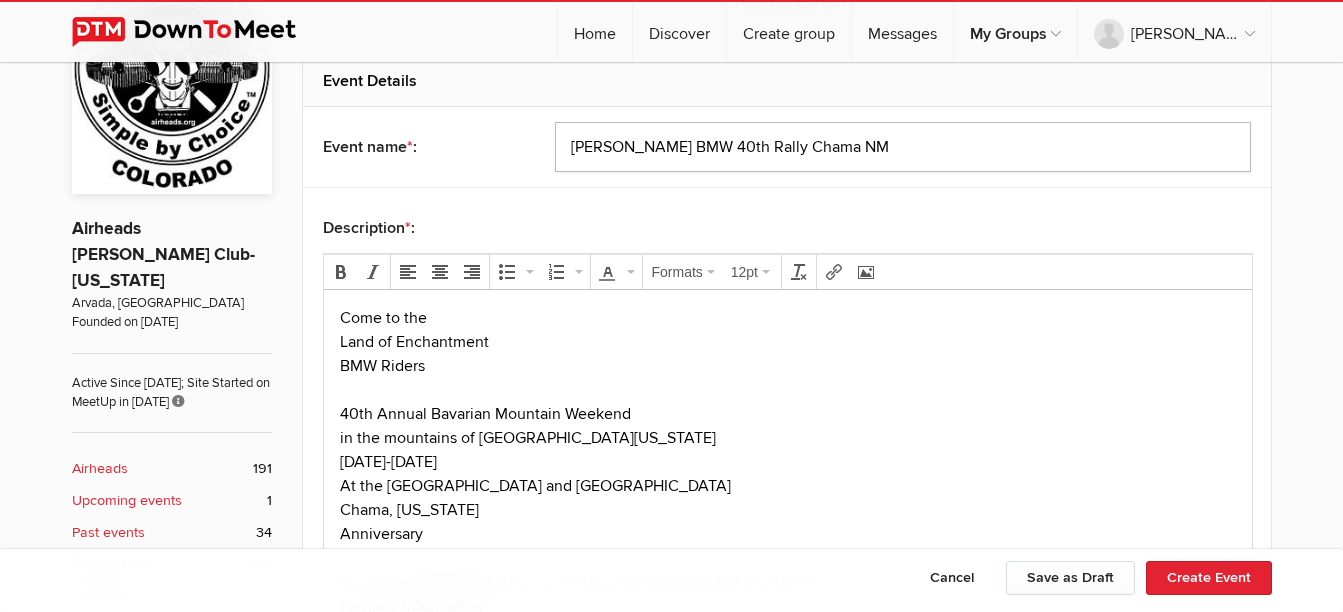 click on "[PERSON_NAME] BMW 40th Rally Chama NM" 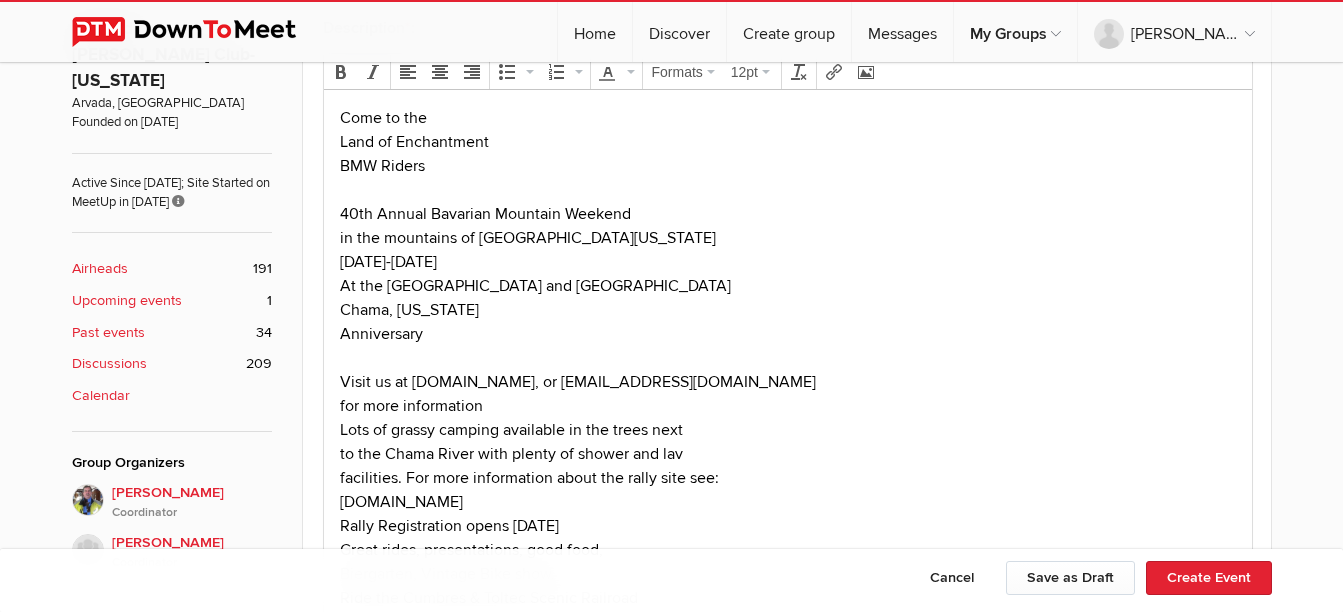 scroll, scrollTop: 800, scrollLeft: 0, axis: vertical 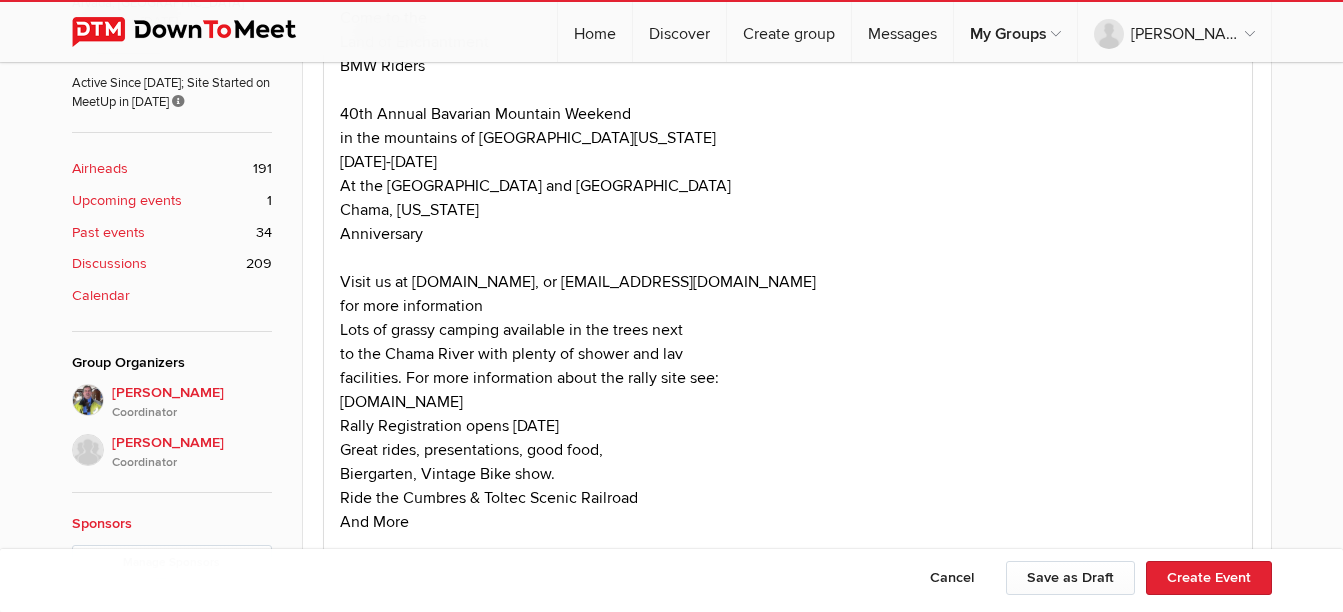 click on "Come to the  Land of Enchantment  BMW Riders  40th Annual Bavarian Mountain Weekend  in the mountains of [GEOGRAPHIC_DATA][US_STATE] [DATE]-[DATE] At the [GEOGRAPHIC_DATA] and [GEOGRAPHIC_DATA], [US_STATE] Anniversary Visit us at [DOMAIN_NAME], or [EMAIL_ADDRESS][DOMAIN_NAME]  for more information Lots of grassy camping available in the trees next  to the [GEOGRAPHIC_DATA] with plenty of shower and lav  facilities. For more information about the rally site see:  [DOMAIN_NAME] Rally Registration opens [DATE] Great rides, presentations, good food,  Biergarten, Vintage Bike show. Ride the Cumbres & Toltec Scenic Railroad And More" at bounding box center (787, 303) 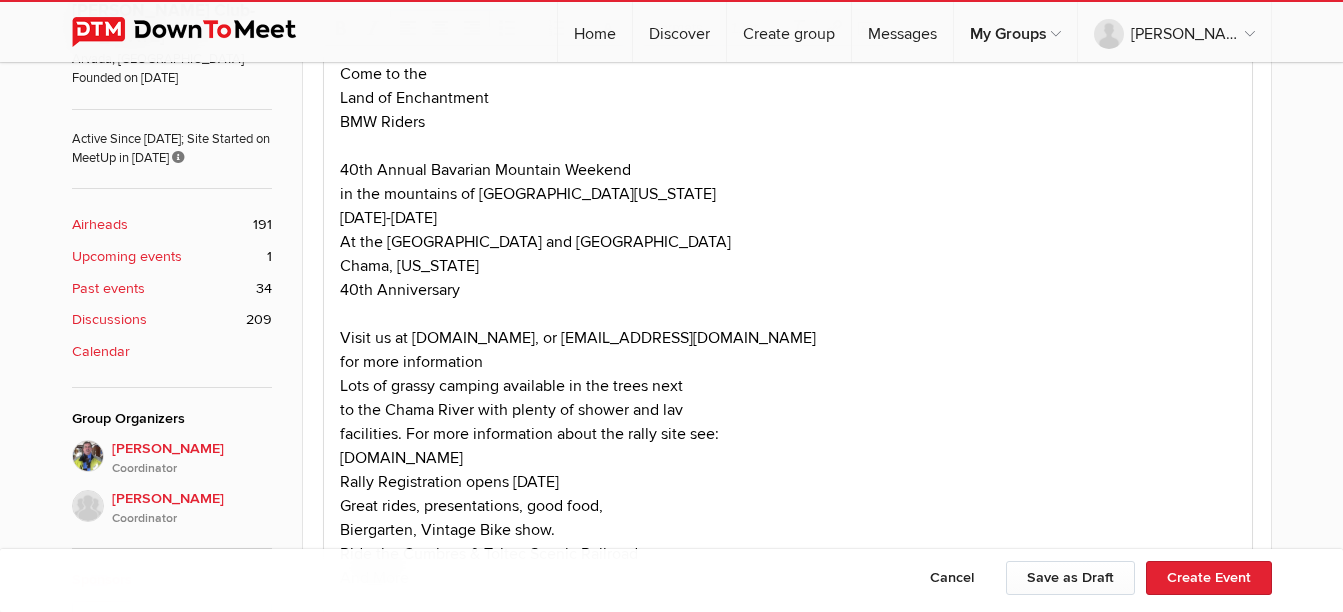 scroll, scrollTop: 700, scrollLeft: 0, axis: vertical 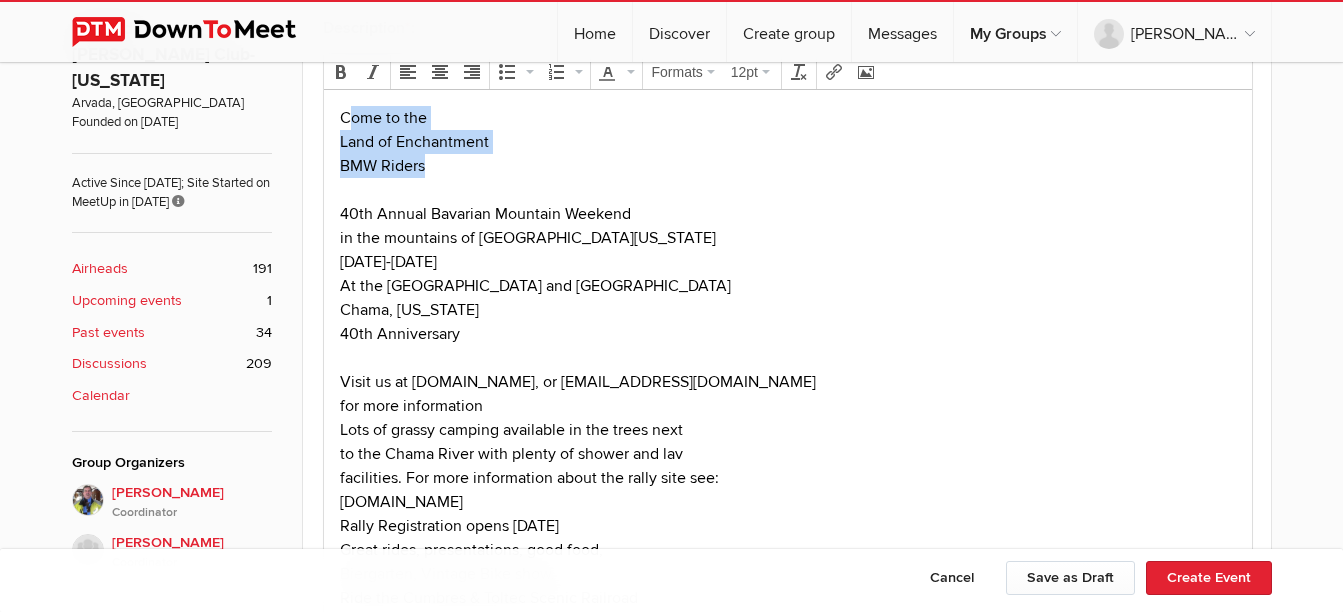 drag, startPoint x: 334, startPoint y: 115, endPoint x: 439, endPoint y: 162, distance: 115.03912 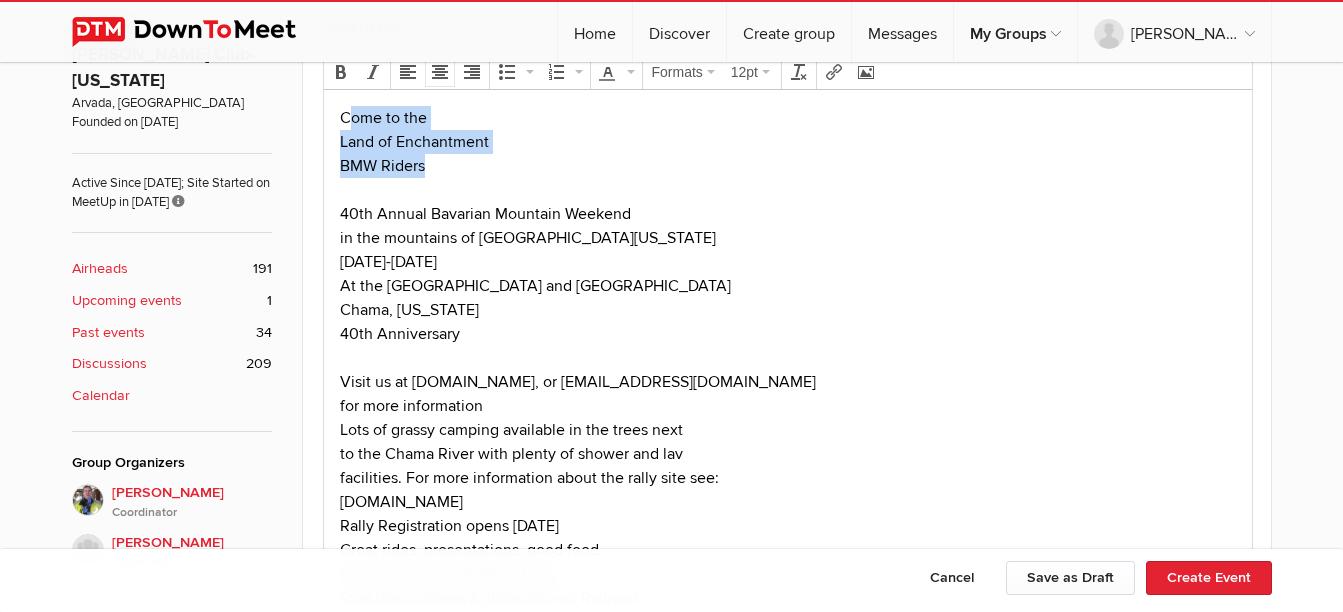 click at bounding box center (440, 72) 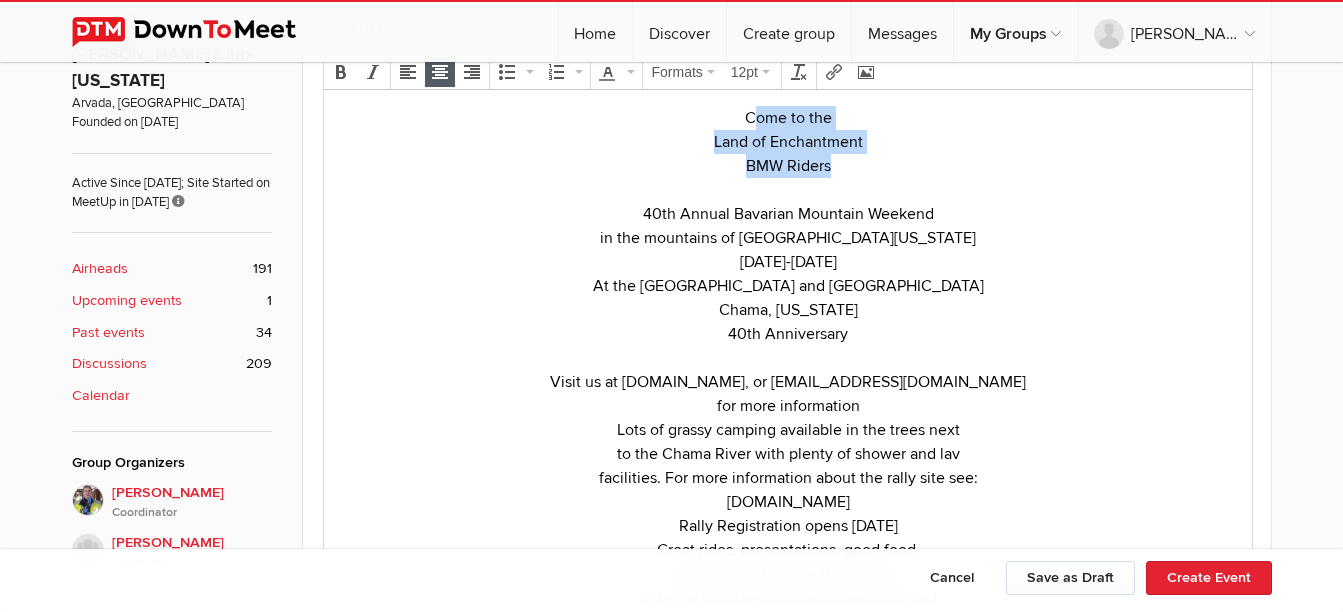 click on "Come to the  Land of Enchantment  BMW Riders  40th Annual Bavarian Mountain Weekend  in the mountains of [GEOGRAPHIC_DATA][US_STATE] [DATE]-[DATE] At the [GEOGRAPHIC_DATA] and [GEOGRAPHIC_DATA], [US_STATE] 40th Anniversary Visit us at [DOMAIN_NAME], or [EMAIL_ADDRESS][DOMAIN_NAME]  for more information Lots of grassy camping available in the trees next  to the [GEOGRAPHIC_DATA] with plenty of shower and lav  facilities. For more information about the rally site see:  [DOMAIN_NAME] Rally Registration opens [DATE] Great rides, presentations, good food,  Biergarten, Vintage Bike show. Ride the Cumbres & Toltec Scenic Railroad And More" at bounding box center [787, 369] 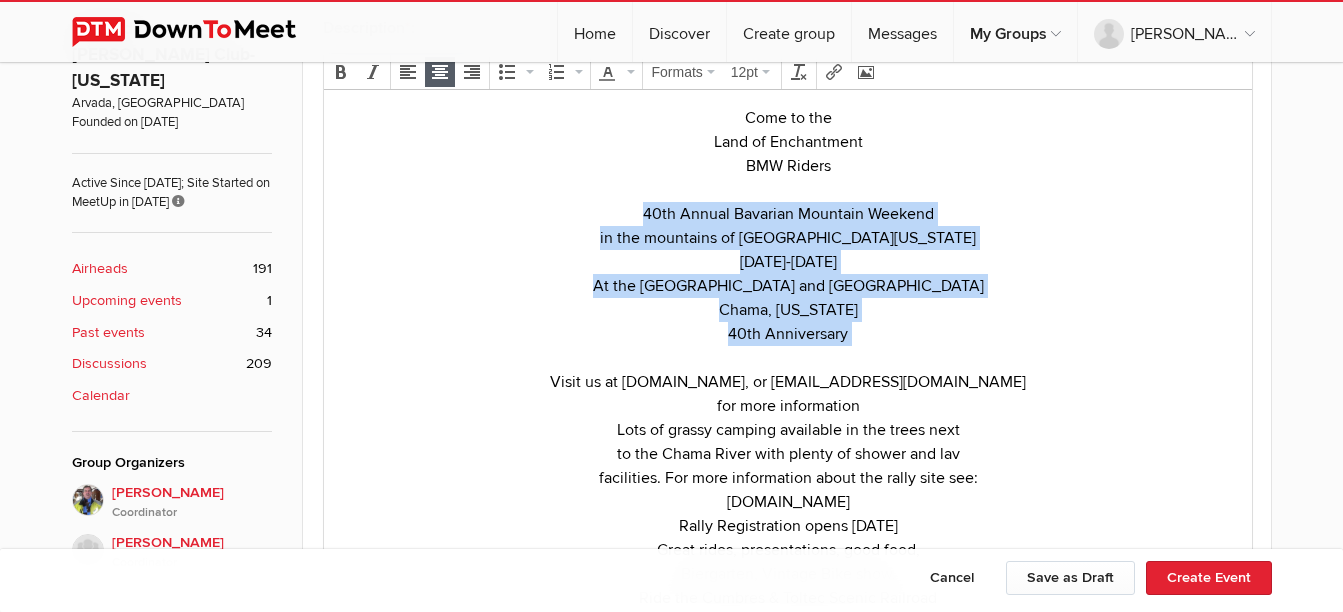 drag, startPoint x: 641, startPoint y: 218, endPoint x: 731, endPoint y: 352, distance: 161.41872 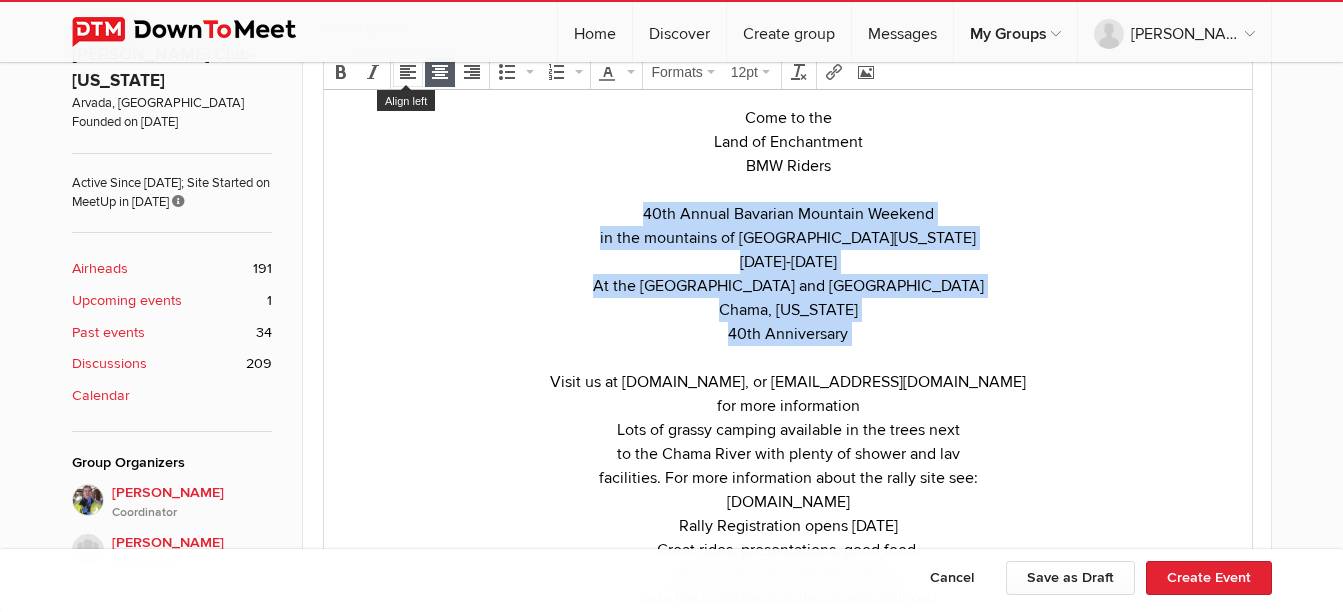 click at bounding box center (408, 72) 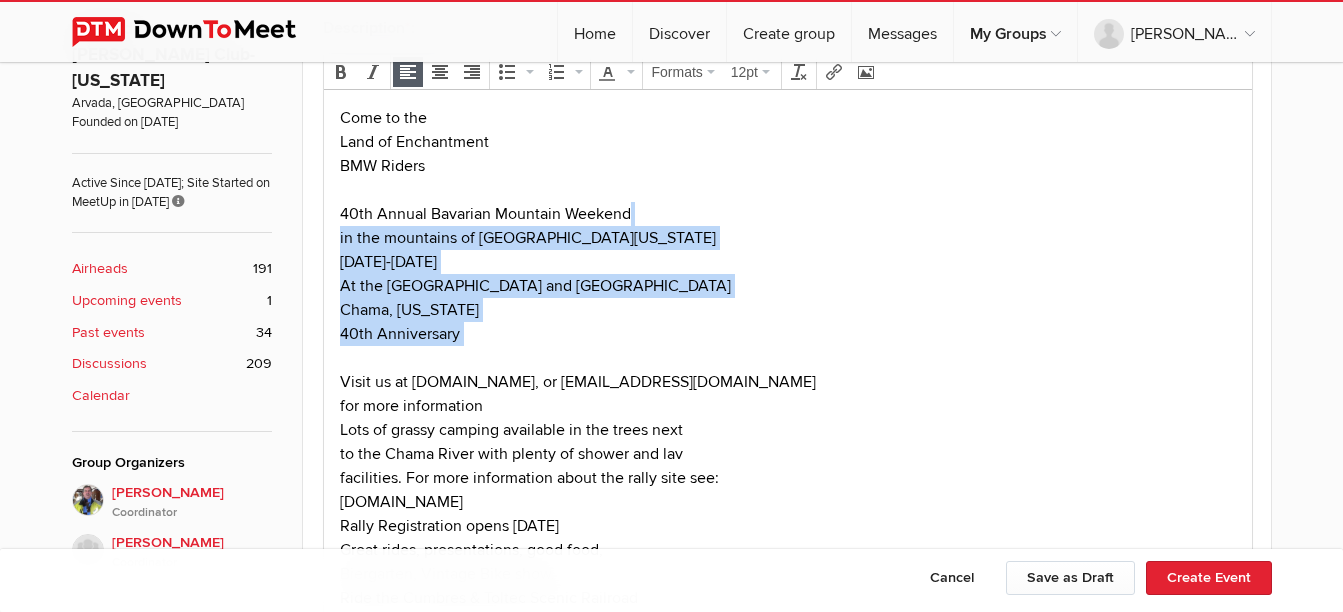 click on "Come to the  Land of Enchantment  BMW Riders  40th Annual Bavarian Mountain Weekend  in the mountains of [GEOGRAPHIC_DATA][US_STATE] [DATE]-[DATE] At the [GEOGRAPHIC_DATA] and [GEOGRAPHIC_DATA], [US_STATE] 40th Anniversary Visit us at [DOMAIN_NAME], or [EMAIL_ADDRESS][DOMAIN_NAME]  for more information Lots of grassy camping available in the trees next  to the [GEOGRAPHIC_DATA] with plenty of shower and lav  facilities. For more information about the rally site see:  [DOMAIN_NAME] Rally Registration opens [DATE] Great rides, presentations, good food,  Biergarten, Vintage Bike show. Ride the Cumbres & Toltec Scenic Railroad And More" at bounding box center (787, 369) 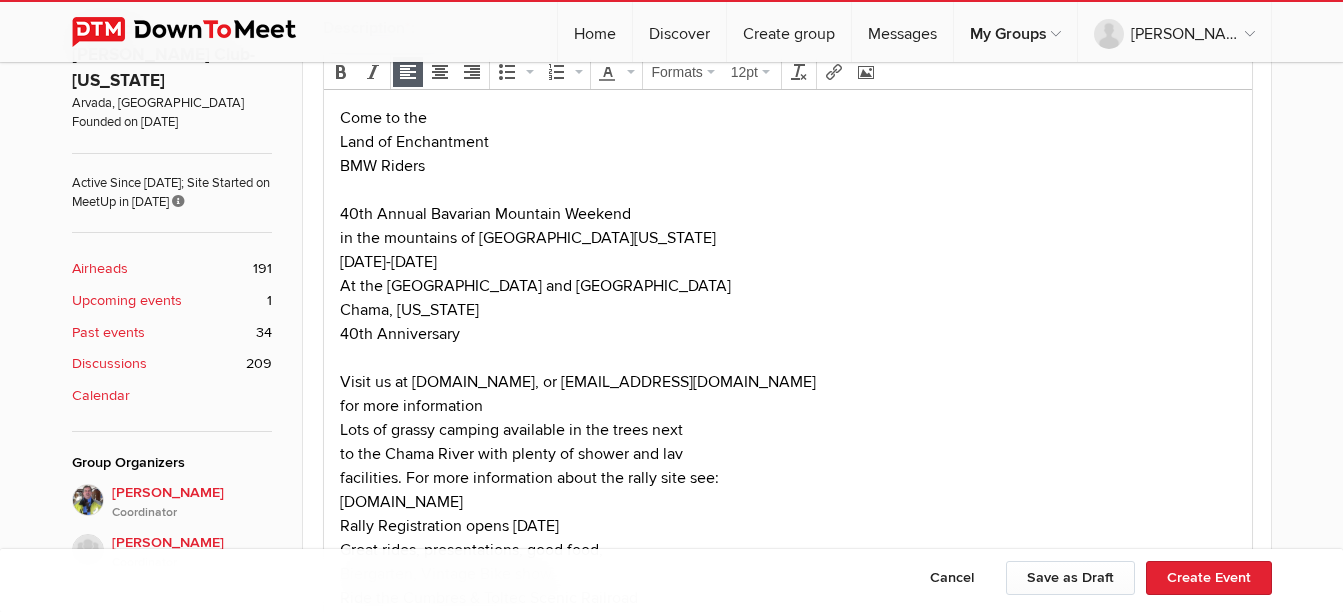 click on "Come to the  Land of Enchantment  BMW Riders  40th Annual Bavarian Mountain Weekend  in the mountains of [GEOGRAPHIC_DATA][US_STATE] [DATE]-[DATE] At the [GEOGRAPHIC_DATA] and [GEOGRAPHIC_DATA], [US_STATE] 40th Anniversary Visit us at [DOMAIN_NAME], or [EMAIL_ADDRESS][DOMAIN_NAME]  for more information Lots of grassy camping available in the trees next  to the [GEOGRAPHIC_DATA] with plenty of shower and lav  facilities. For more information about the rally site see:  [DOMAIN_NAME] Rally Registration opens [DATE] Great rides, presentations, good food,  Biergarten, Vintage Bike show. Ride the Cumbres & Toltec Scenic Railroad And More" at bounding box center [787, 369] 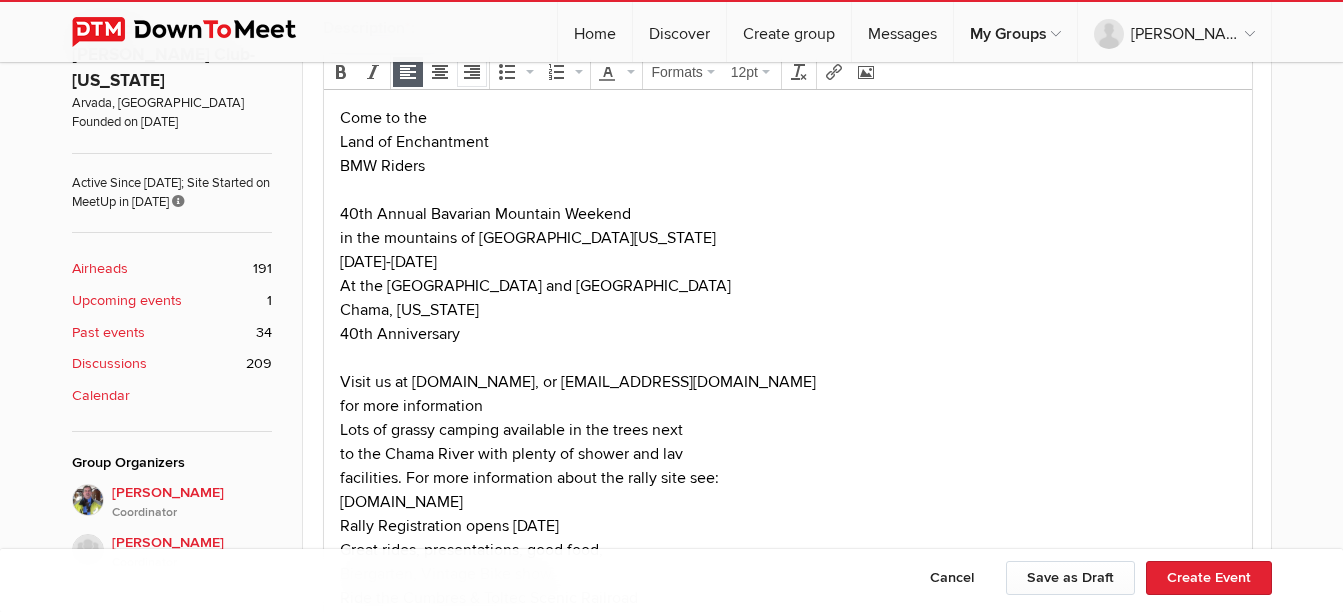 click at bounding box center (472, 72) 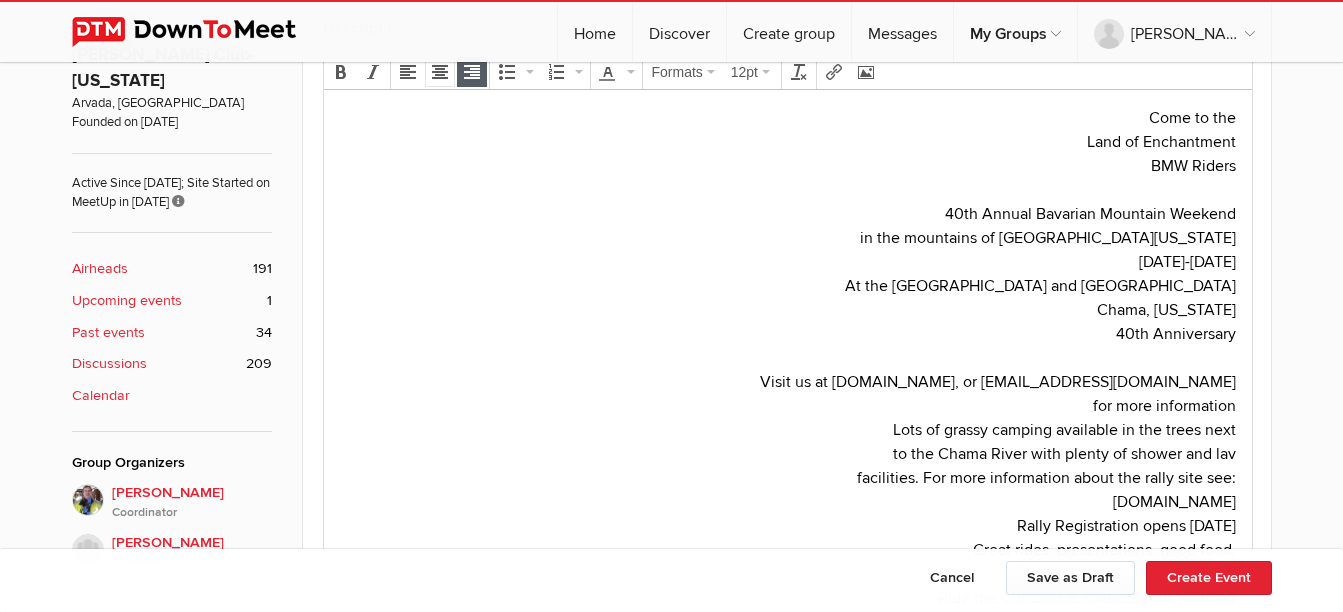 click at bounding box center [440, 72] 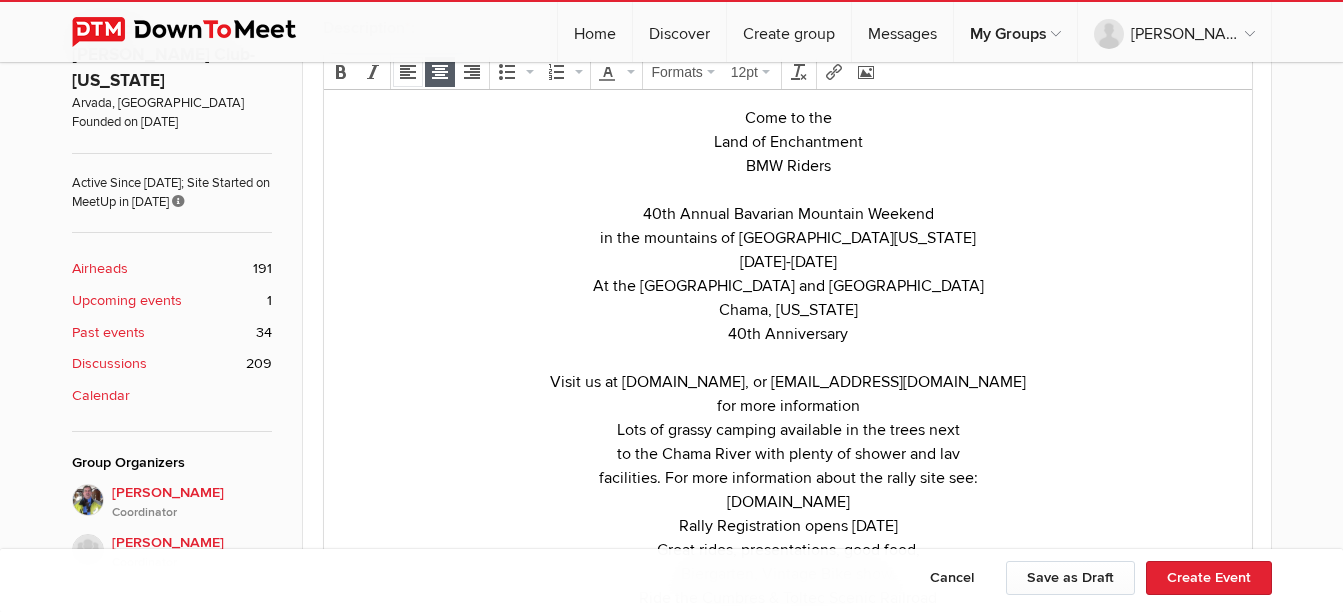 click at bounding box center (408, 72) 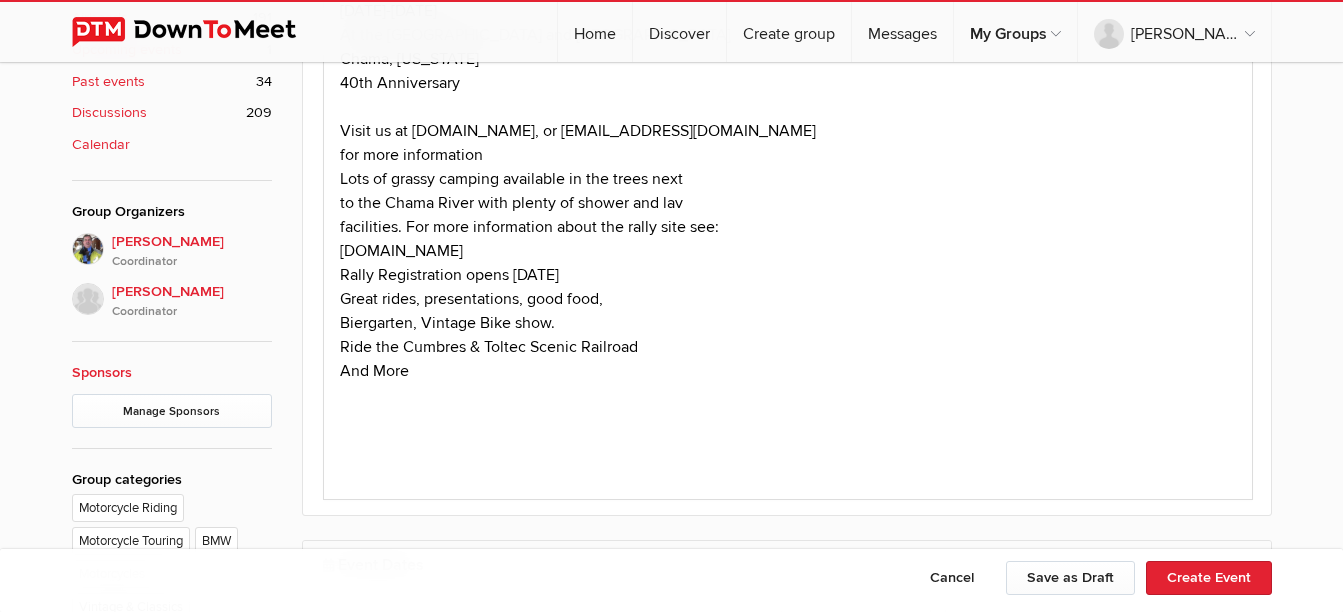 scroll, scrollTop: 1000, scrollLeft: 0, axis: vertical 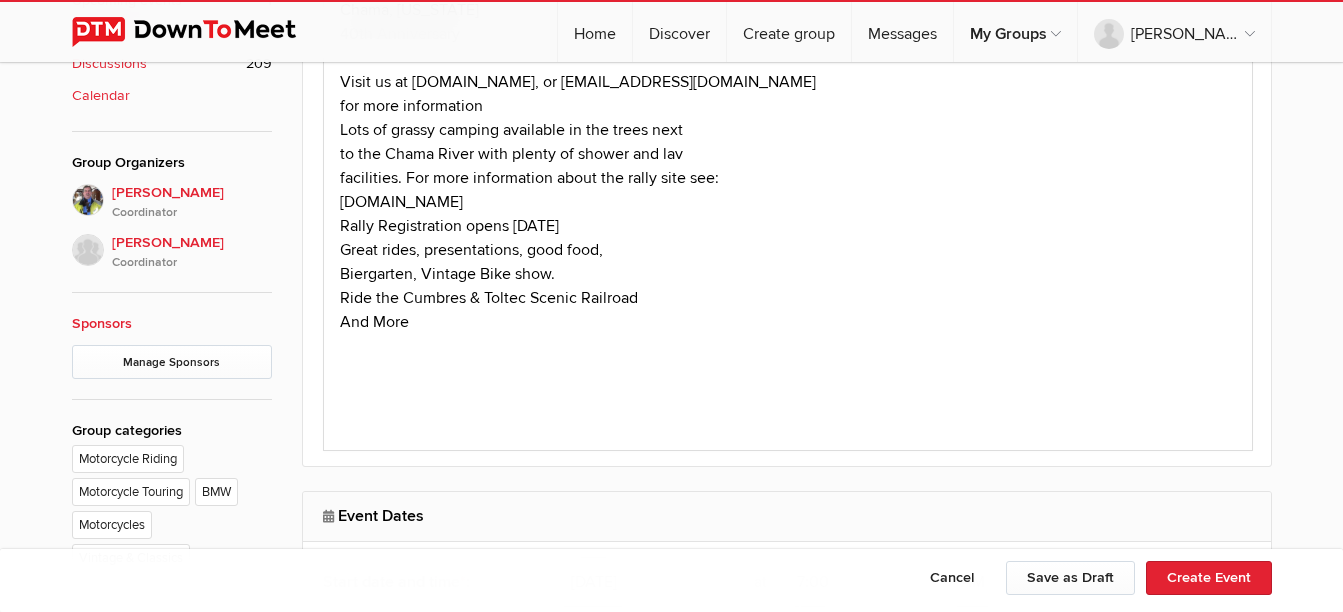 drag, startPoint x: 341, startPoint y: 202, endPoint x: 536, endPoint y: 204, distance: 195.01025 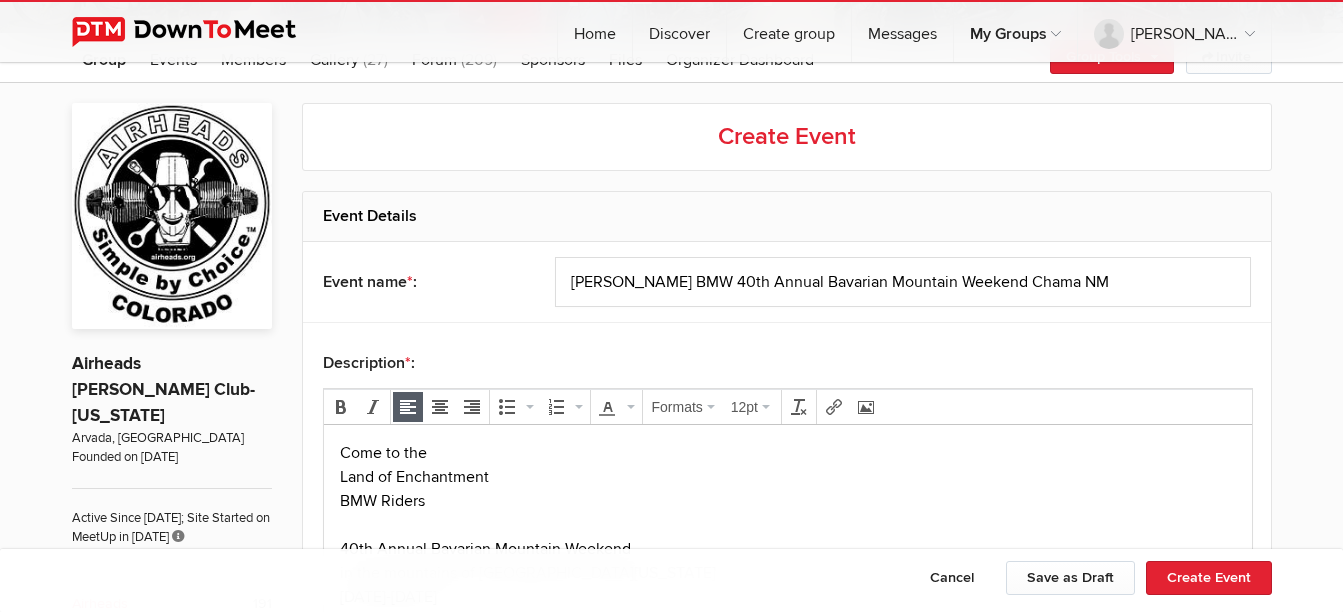 scroll, scrollTop: 400, scrollLeft: 0, axis: vertical 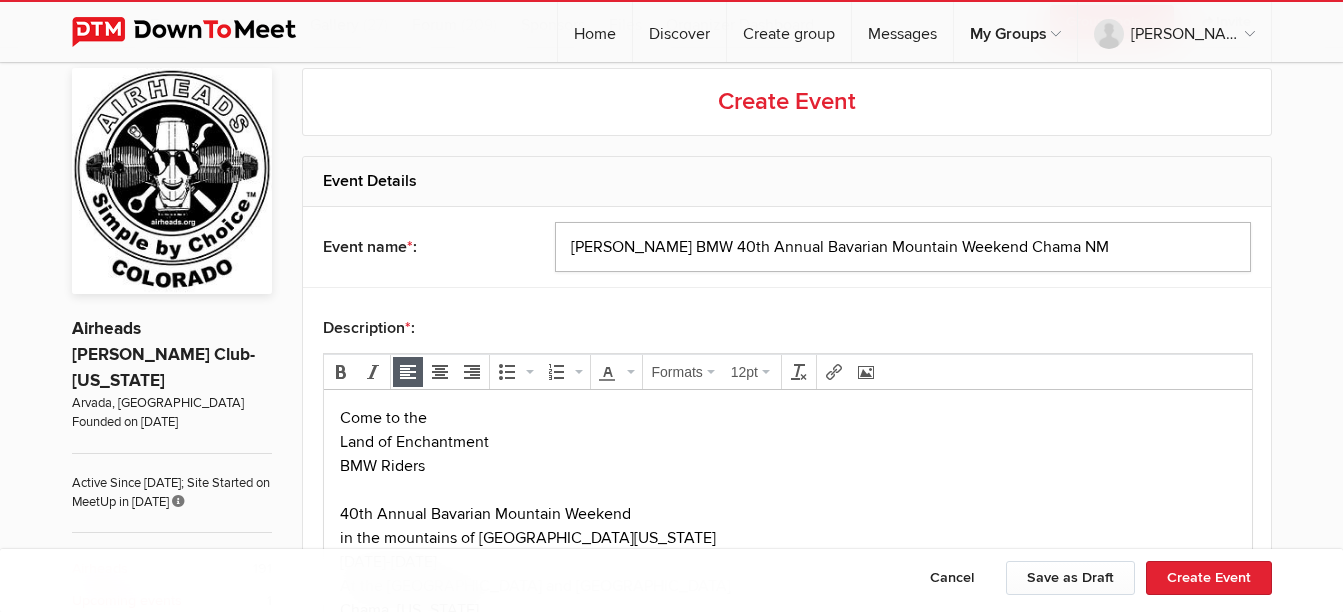 click on "[PERSON_NAME] BMW 40th Annual Bavarian Mountain Weekend Chama NM" 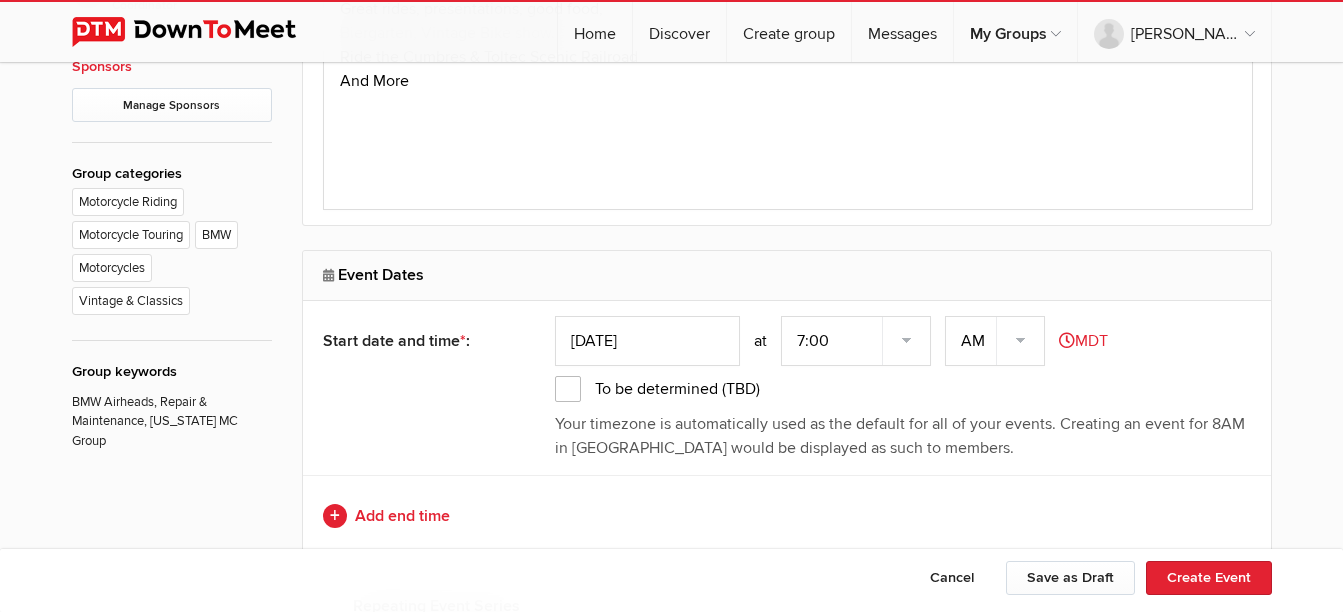 scroll, scrollTop: 1300, scrollLeft: 0, axis: vertical 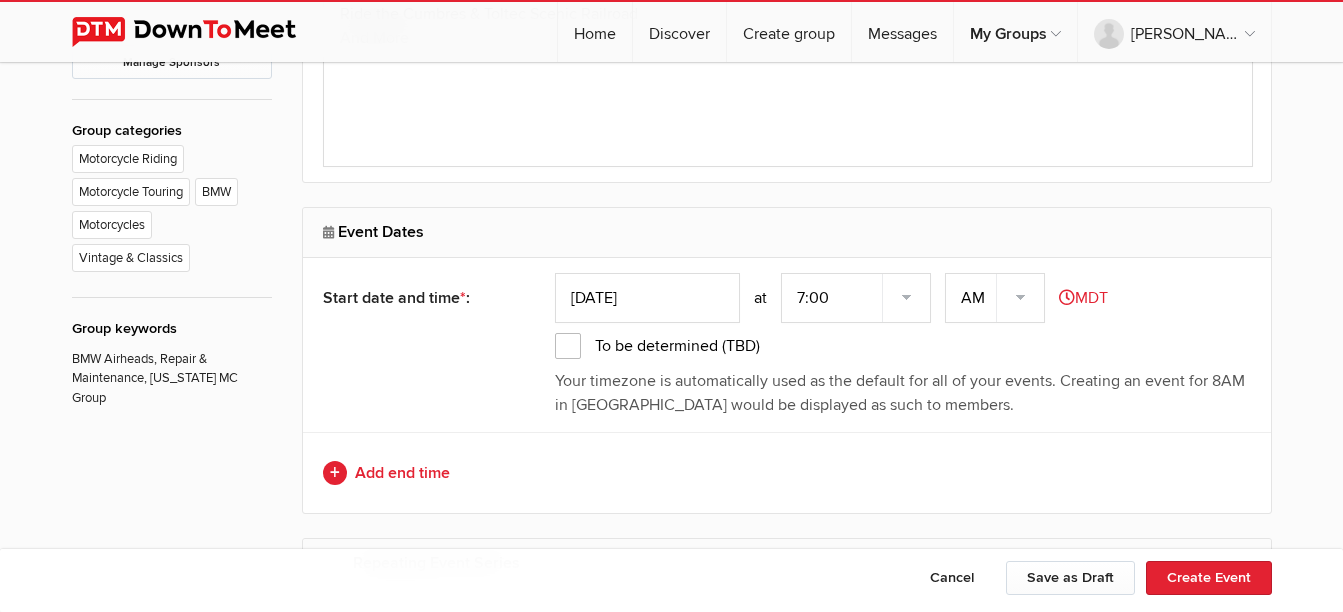 type on "[PERSON_NAME] BMW 40th Annual Bavarian Mountain Weekend, Chama NM" 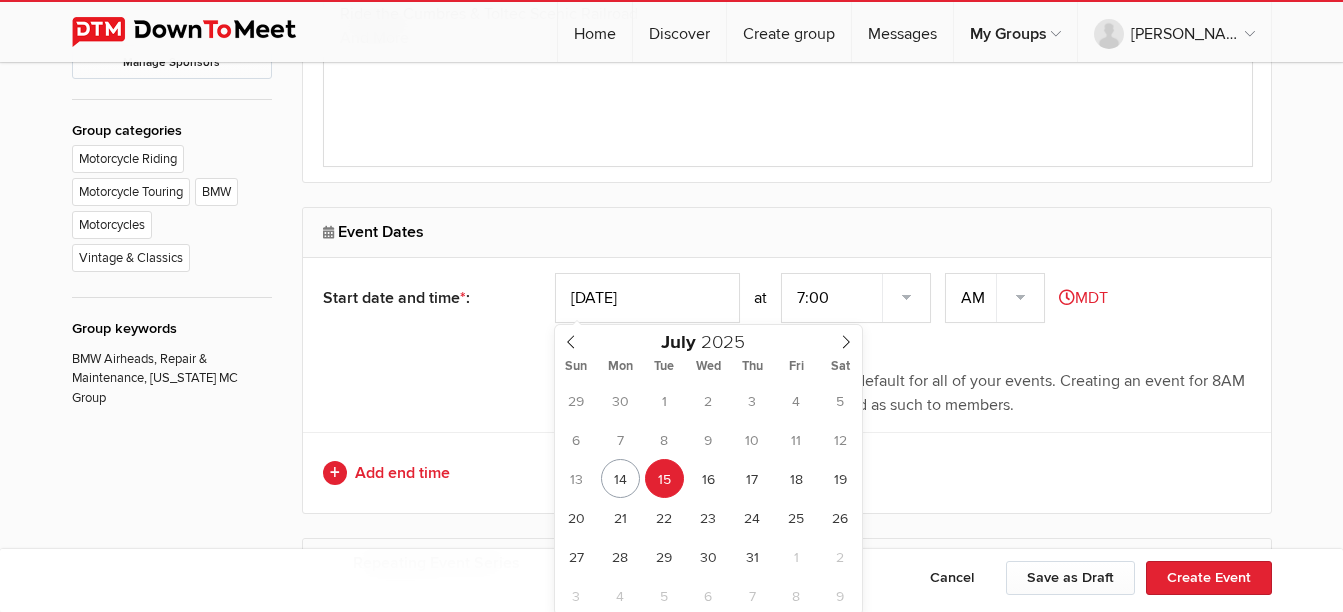 click on "[DATE]" 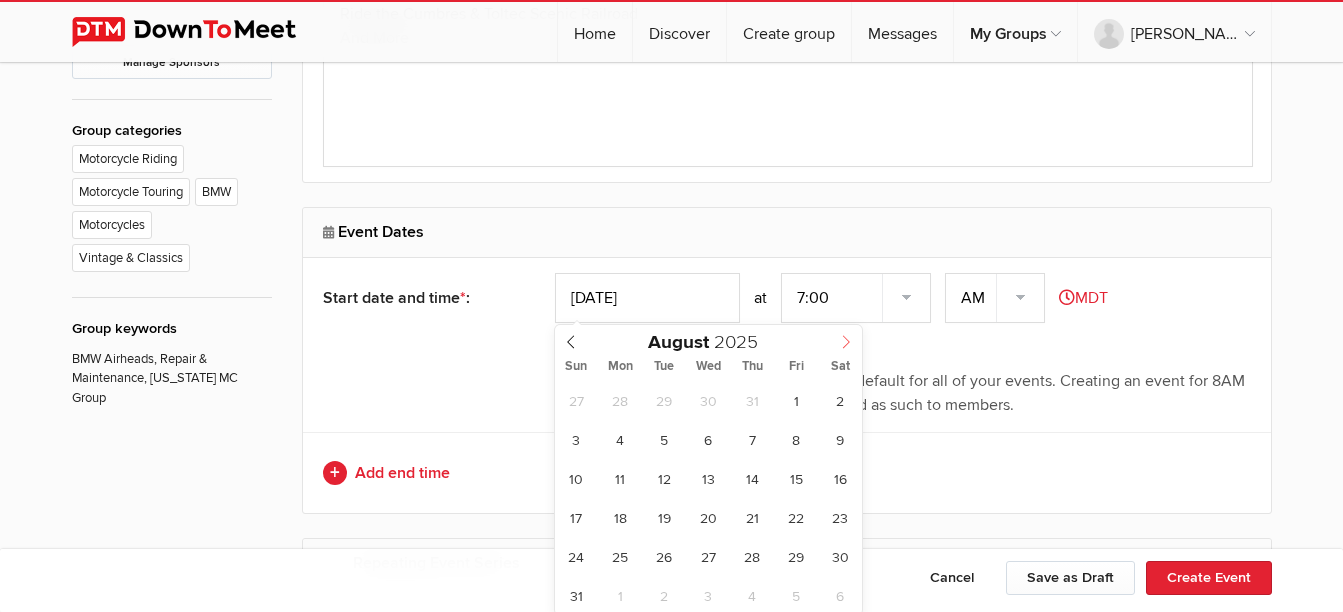 click 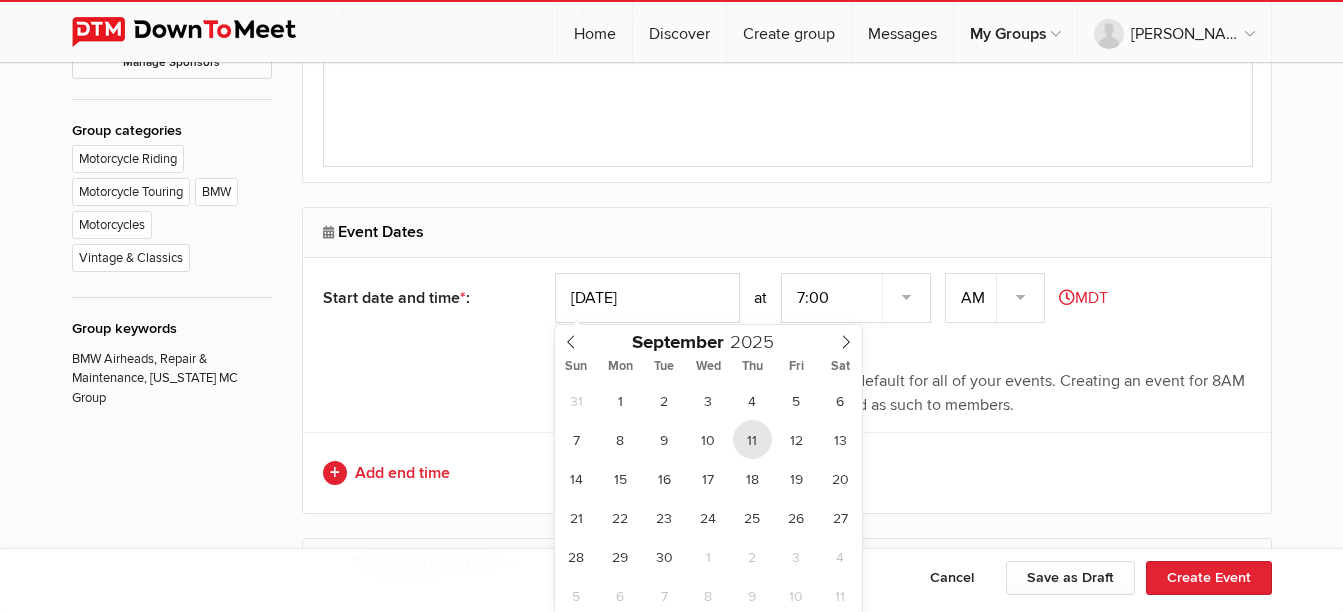 type on "[DATE]" 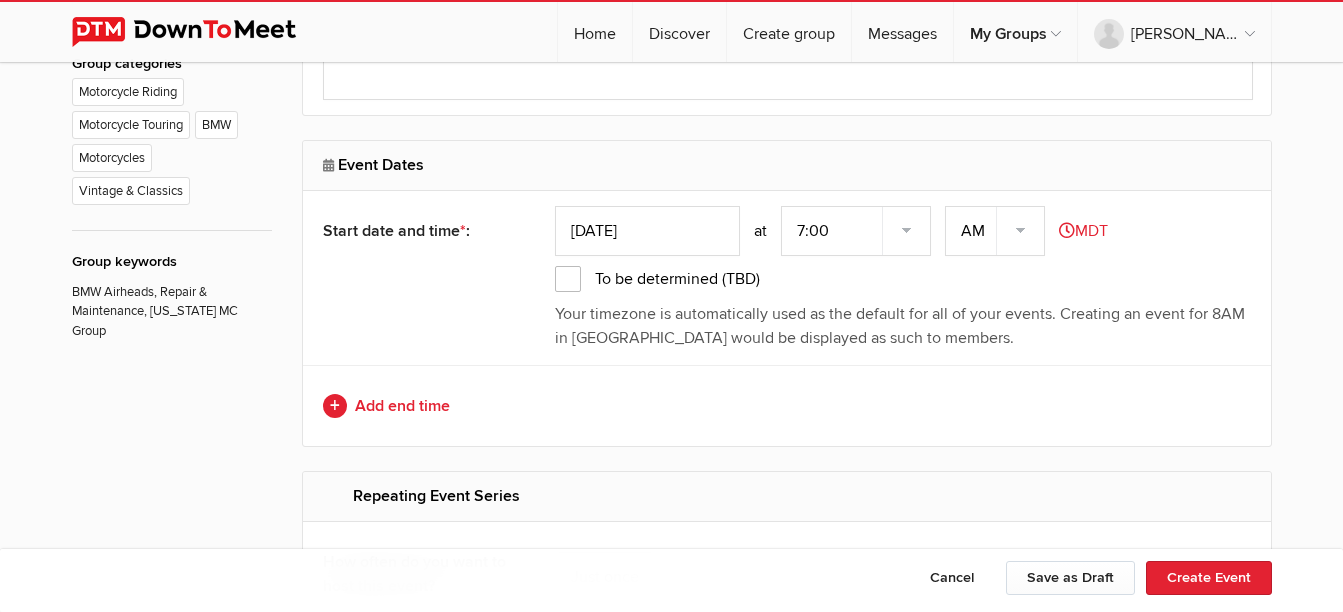scroll, scrollTop: 1400, scrollLeft: 0, axis: vertical 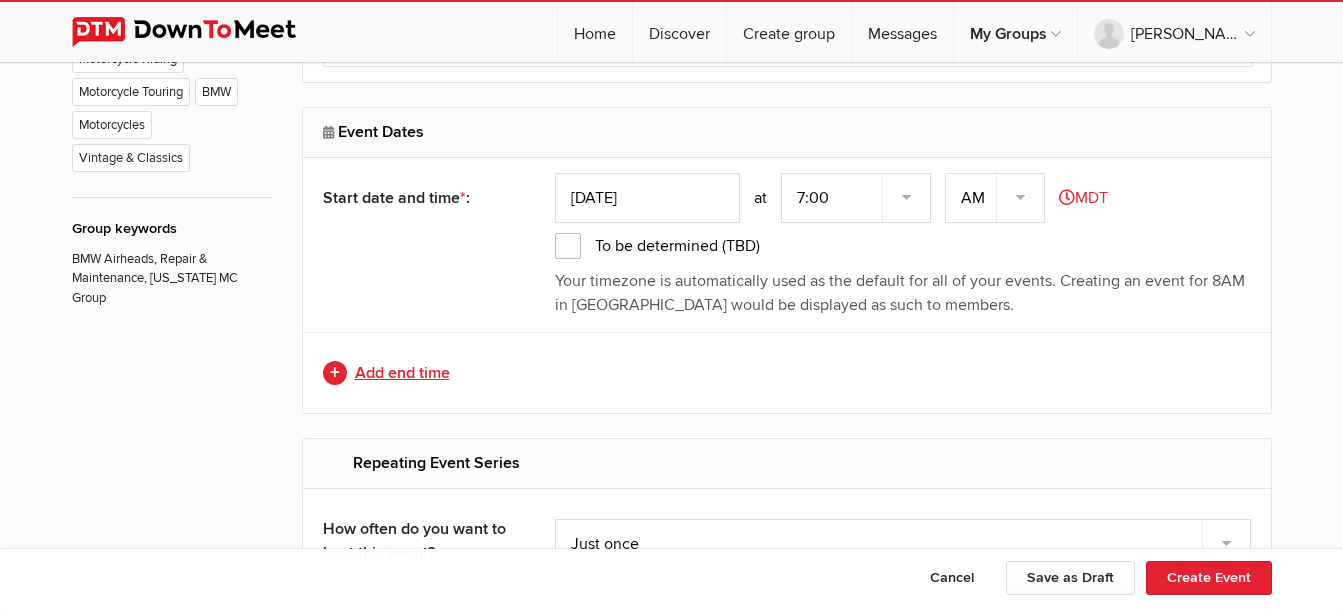 click on "Add end time" 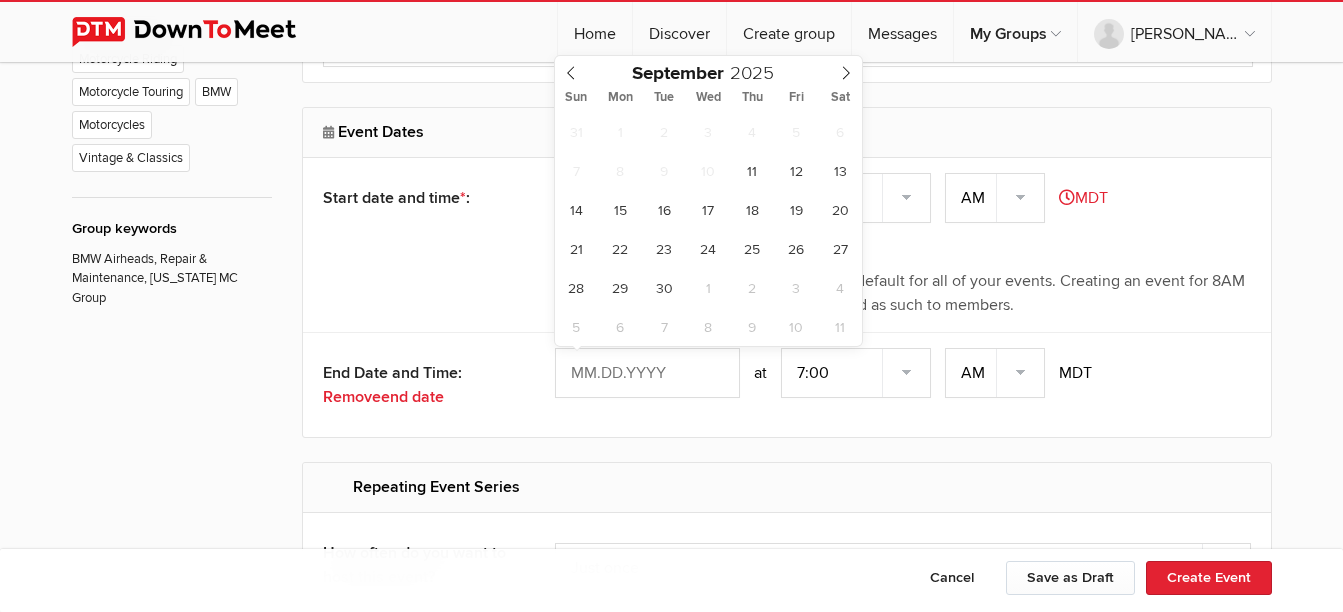 click 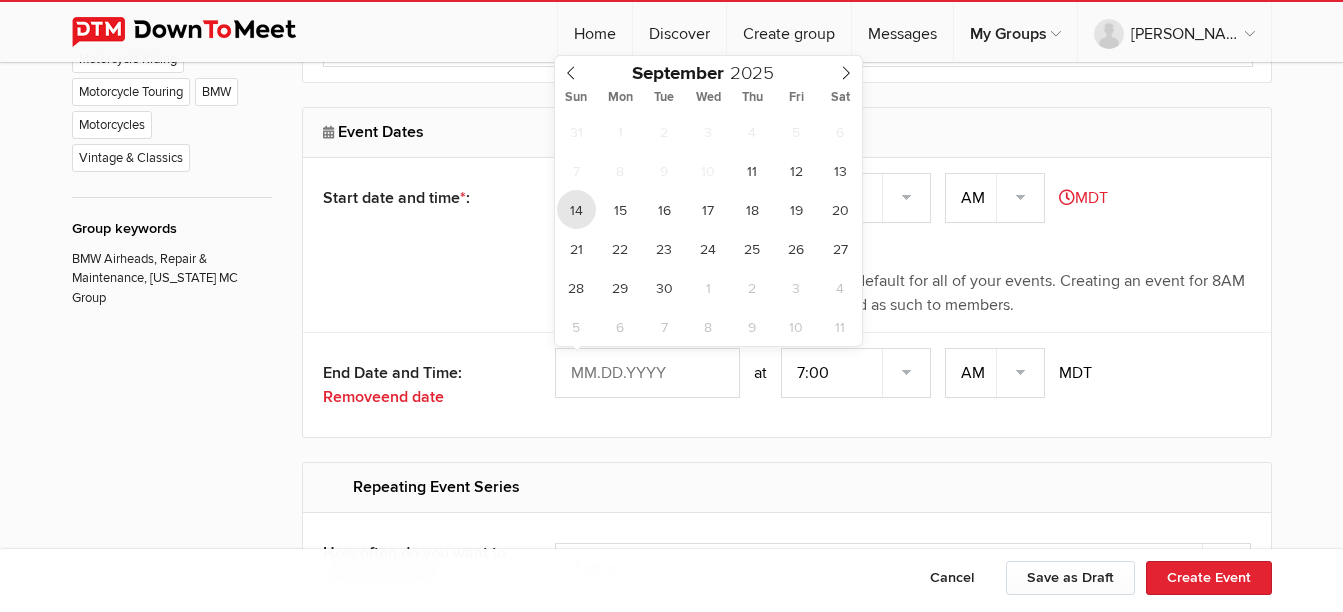 type on "[DATE]" 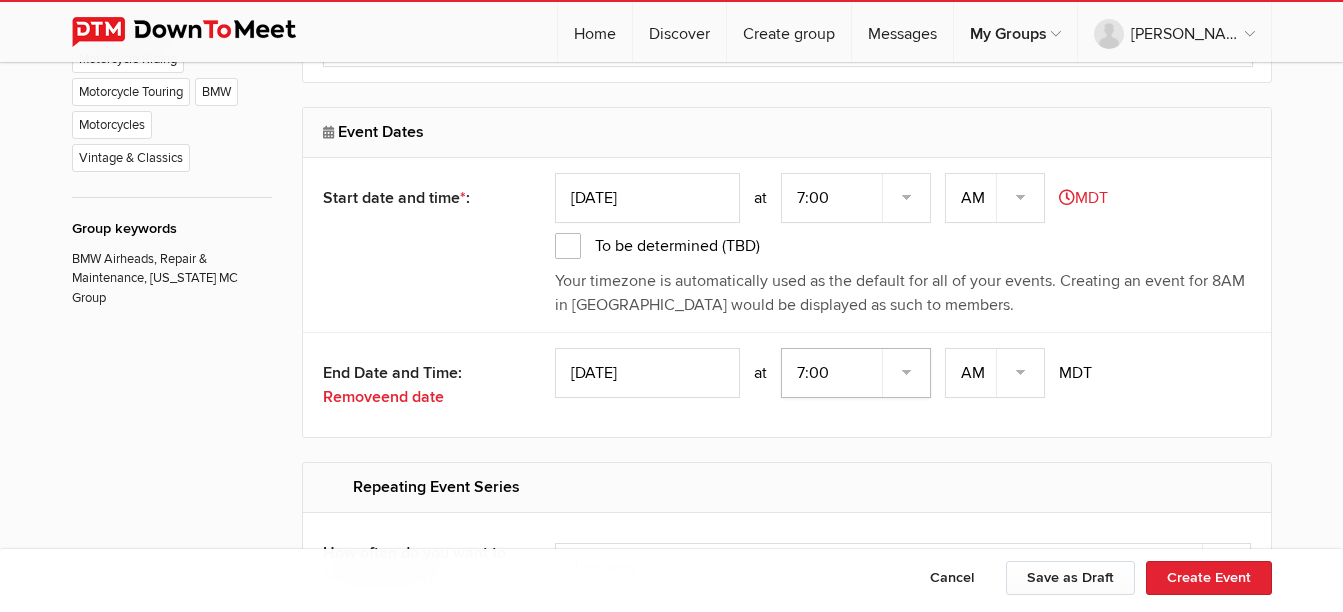 click on "7:00 7:15 7:30 7:45 8:00 8:15 8:30 8:45 9:00 9:15 9:30 9:45 10:00 10:15 10:30 10:45 11:00 11:15 11:30 11:45 12:00 12:15 12:30 12:45 1:00 1:15 1:30 1:45 2:00 2:15 2:30 2:45 3:00 3:15 3:30 3:45 4:00 4:15 4:30 4:45 5:00 5:15 5:30 5:45 6:00 6:15 6:30 6:45" 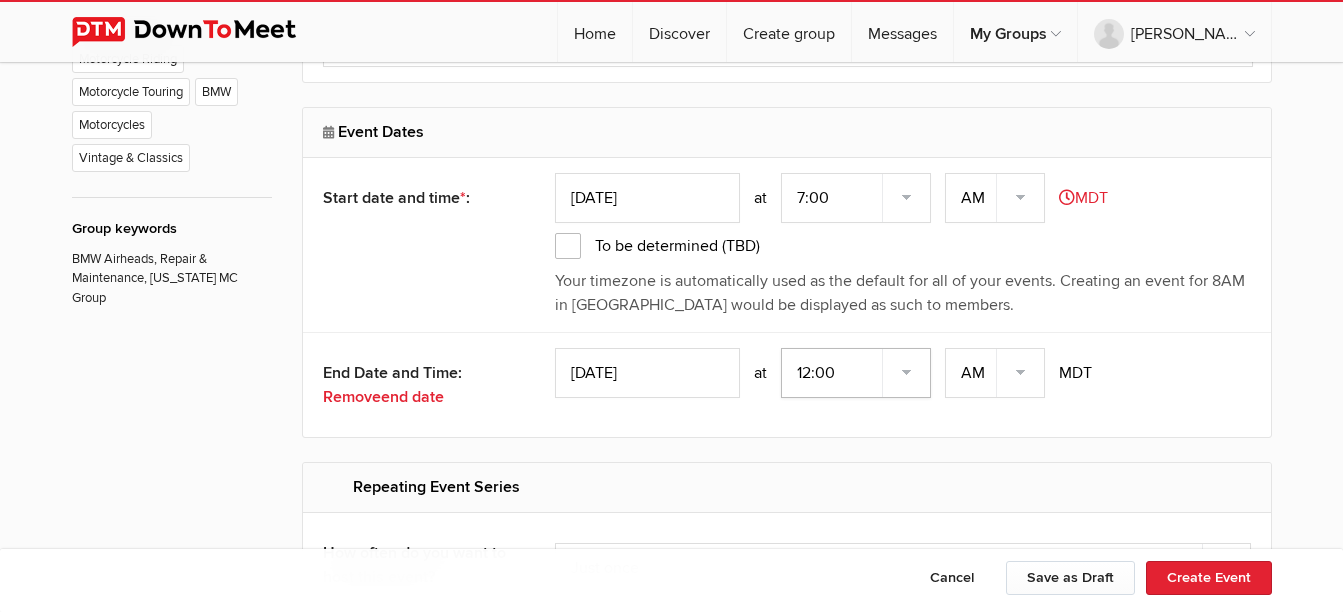 click on "7:00 7:15 7:30 7:45 8:00 8:15 8:30 8:45 9:00 9:15 9:30 9:45 10:00 10:15 10:30 10:45 11:00 11:15 11:30 11:45 12:00 12:15 12:30 12:45 1:00 1:15 1:30 1:45 2:00 2:15 2:30 2:45 3:00 3:15 3:30 3:45 4:00 4:15 4:30 4:45 5:00 5:15 5:30 5:45 6:00 6:15 6:30 6:45" 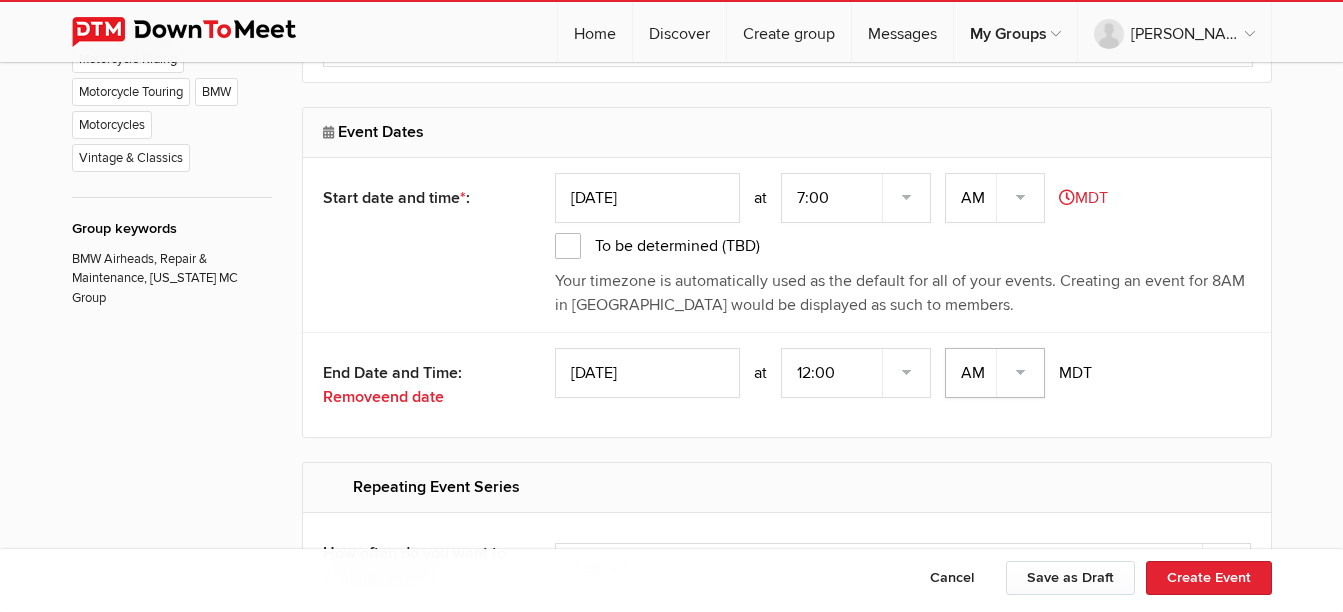 click on "AM PM" 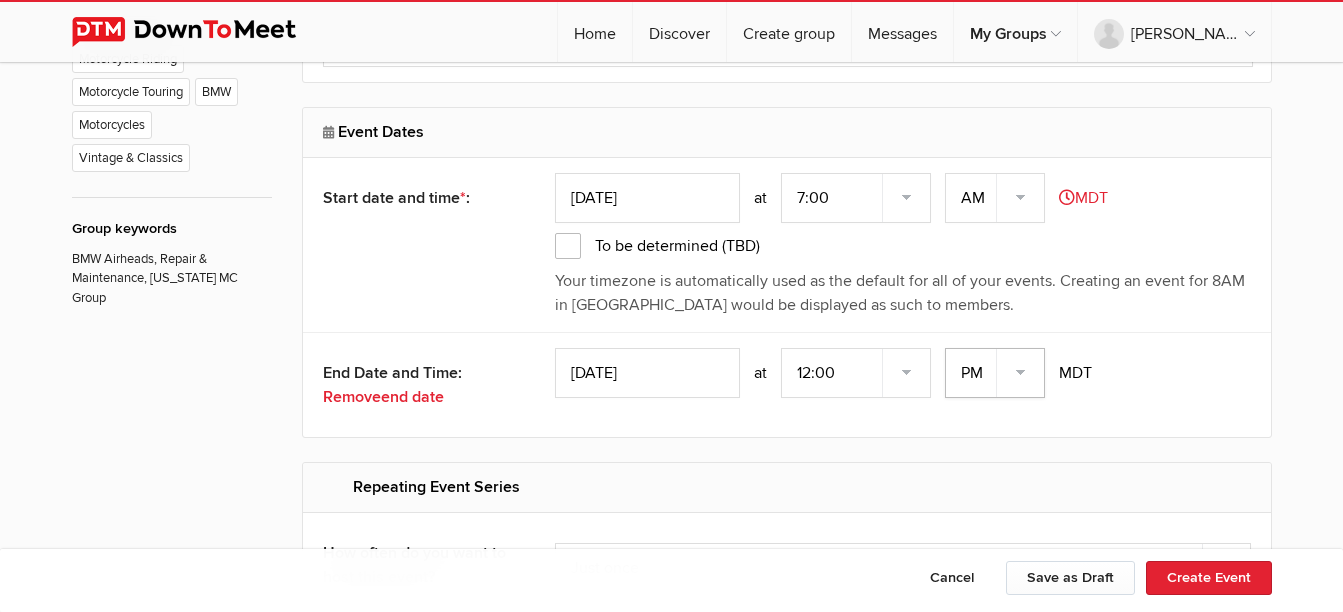click on "AM PM" 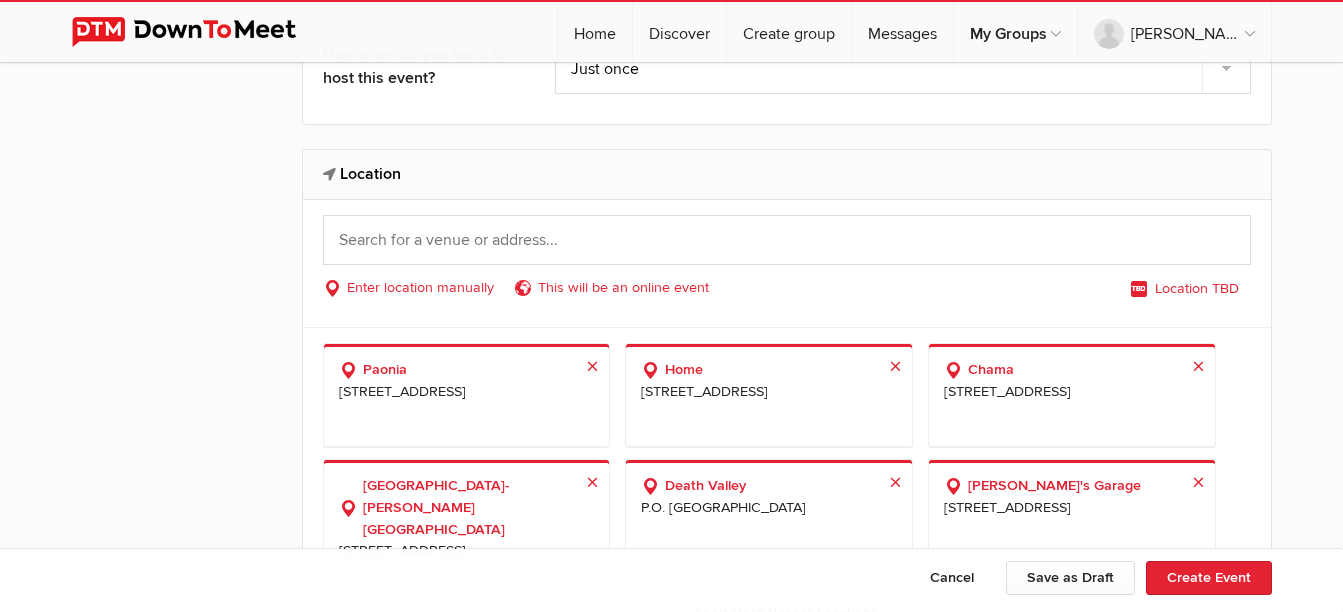 scroll, scrollTop: 1900, scrollLeft: 0, axis: vertical 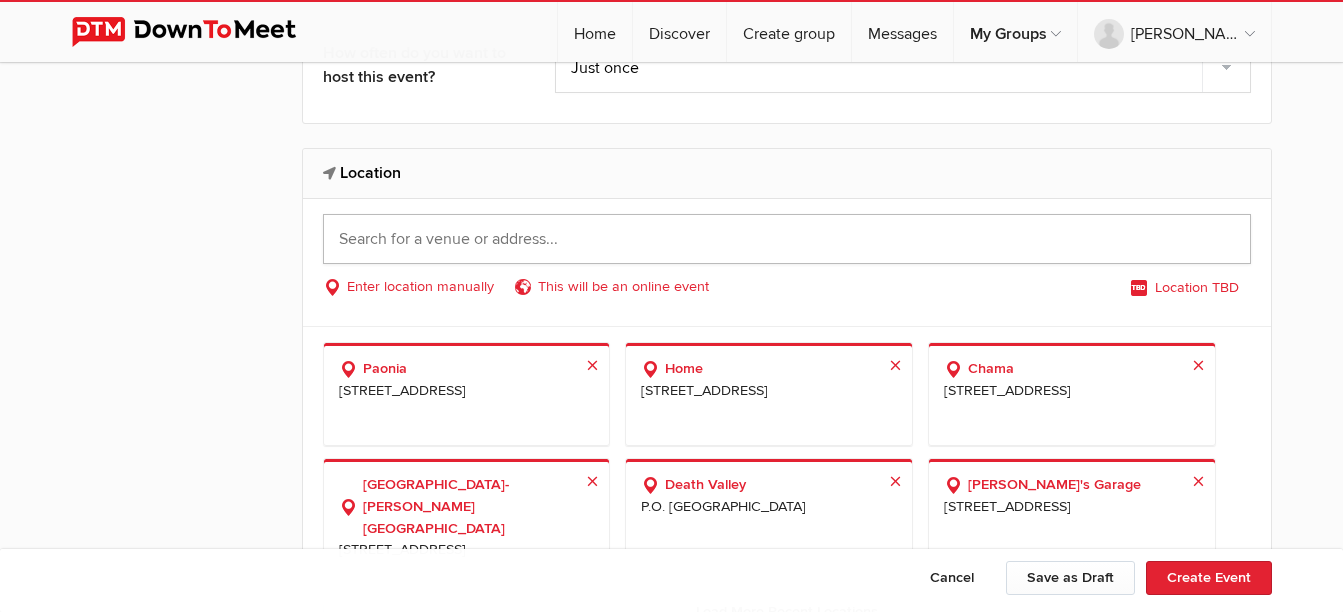 click 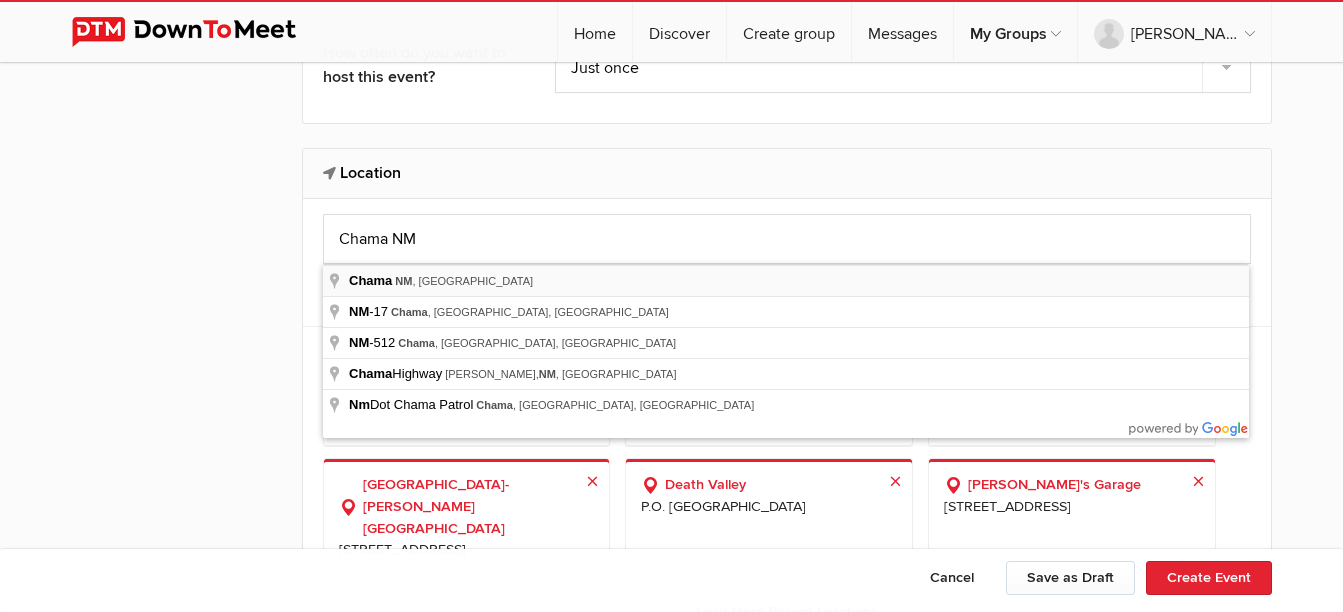 type on "Chama, [GEOGRAPHIC_DATA], [GEOGRAPHIC_DATA]" 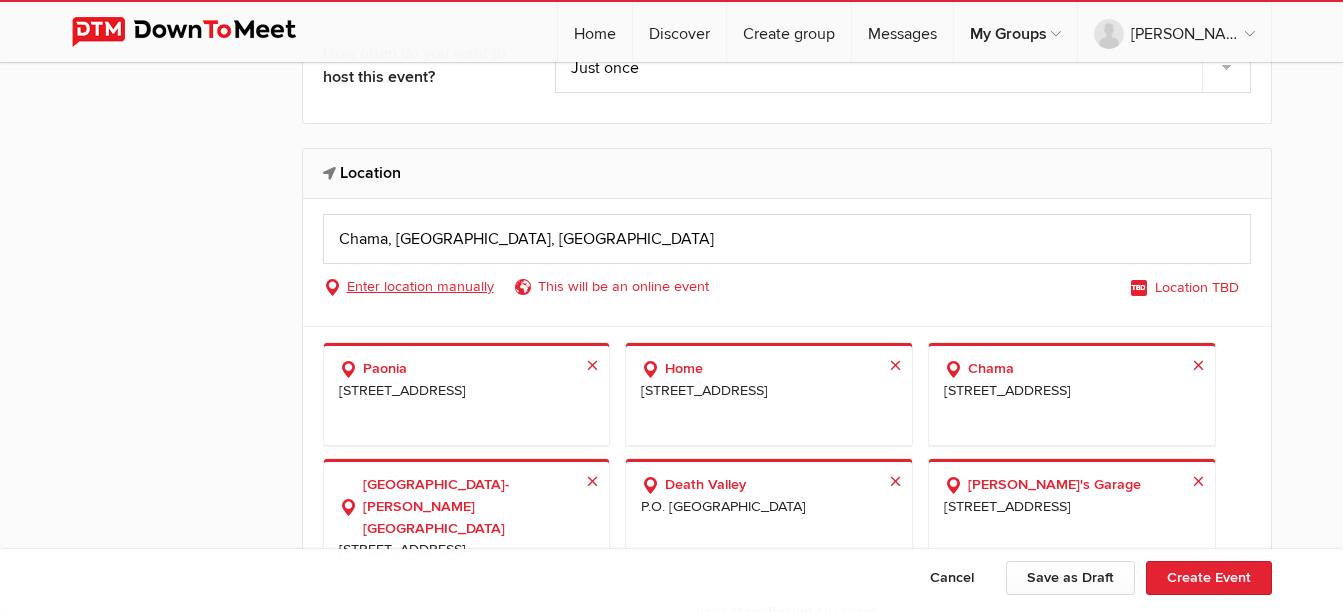 select on "[GEOGRAPHIC_DATA]" 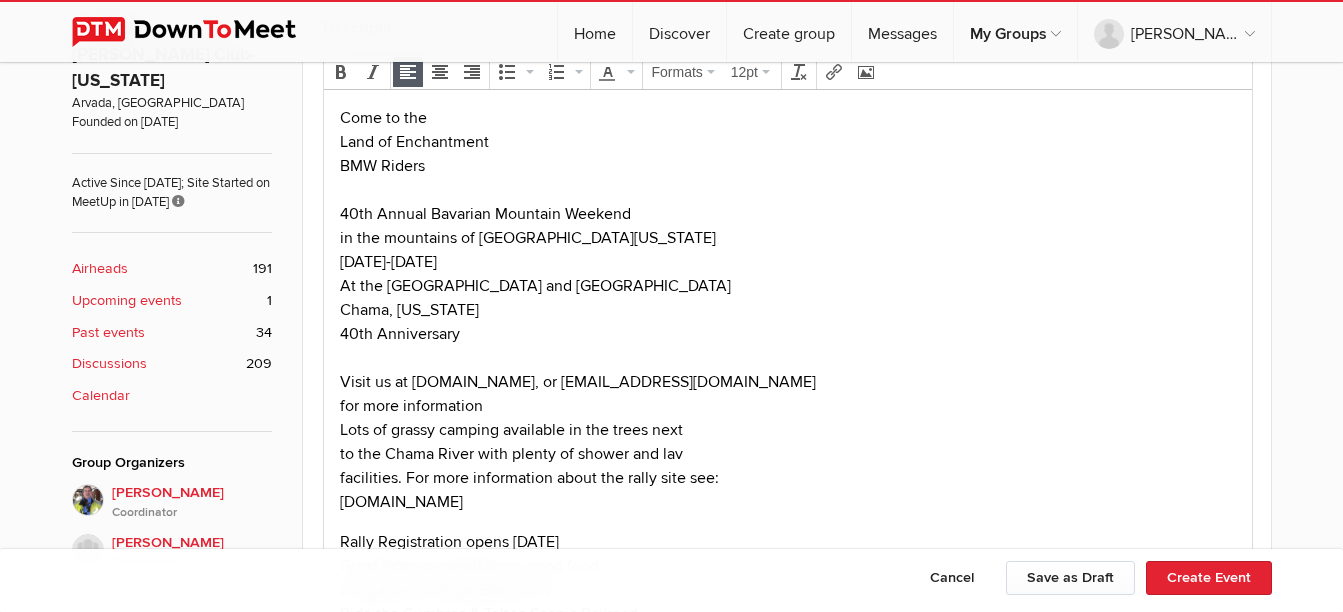 scroll, scrollTop: 800, scrollLeft: 0, axis: vertical 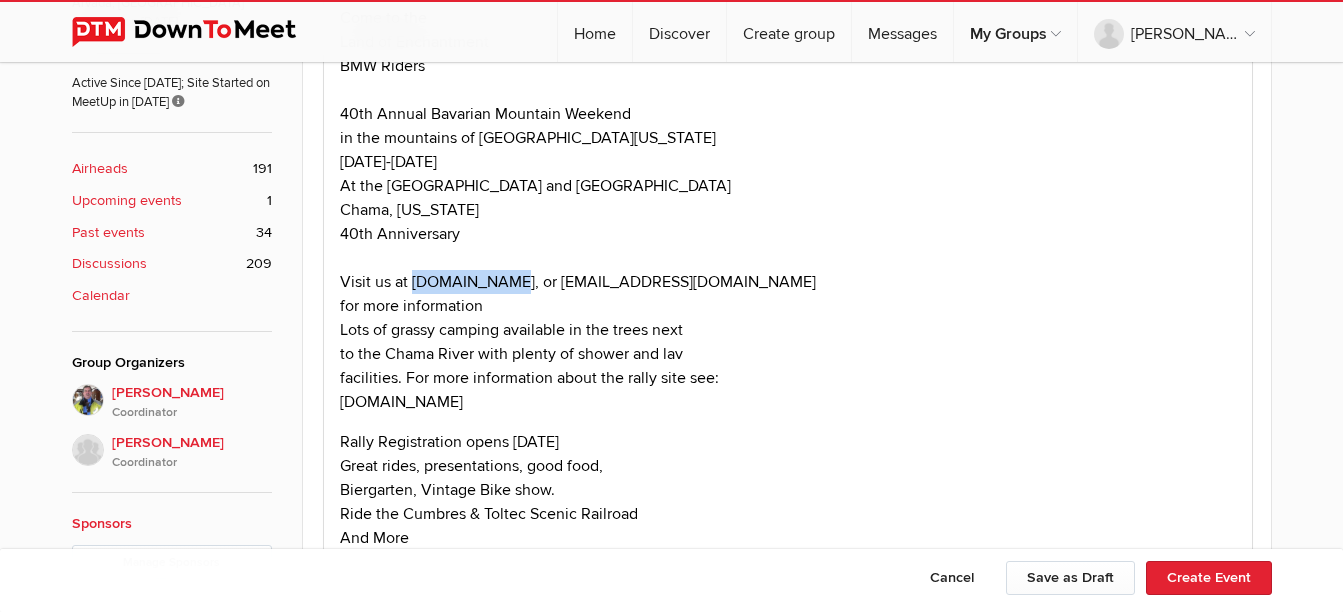 drag, startPoint x: 410, startPoint y: 281, endPoint x: 500, endPoint y: 278, distance: 90.04999 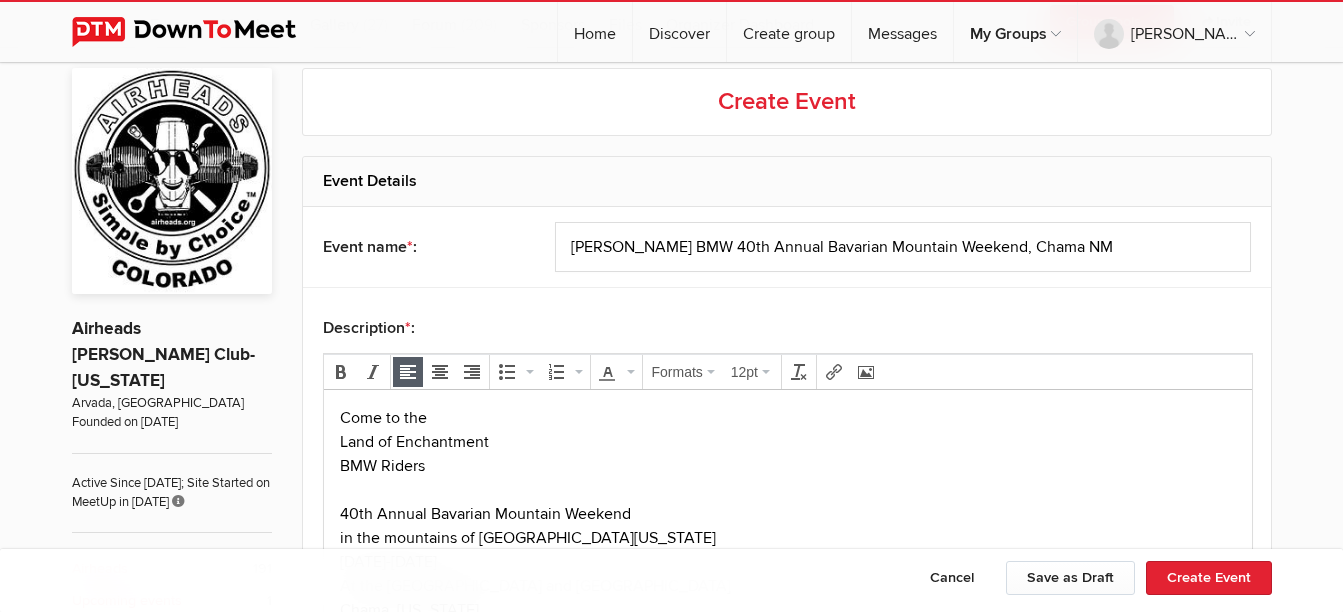 scroll, scrollTop: 500, scrollLeft: 0, axis: vertical 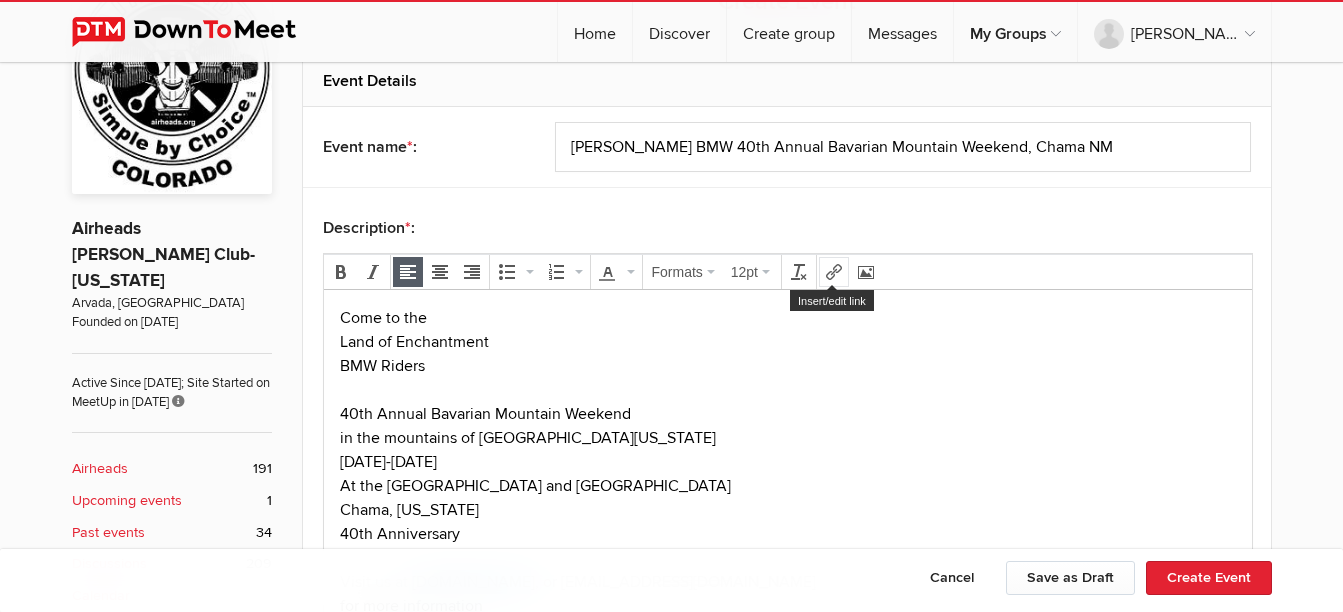 click at bounding box center (834, 272) 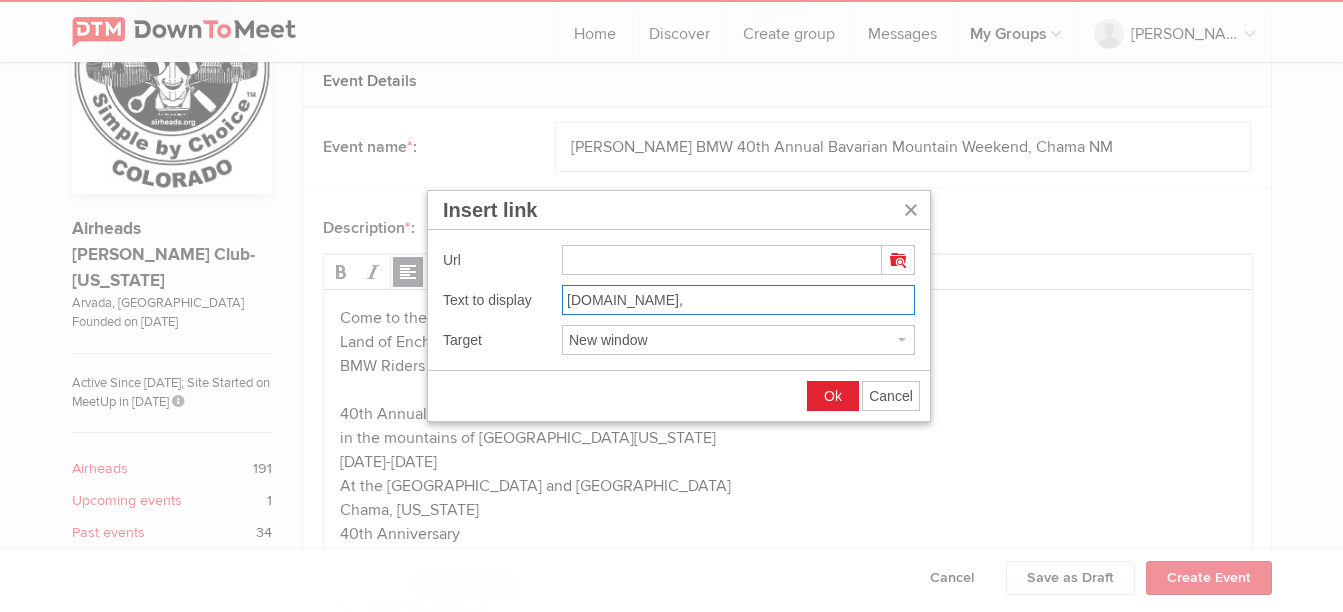 drag, startPoint x: 645, startPoint y: 303, endPoint x: 563, endPoint y: 306, distance: 82.05486 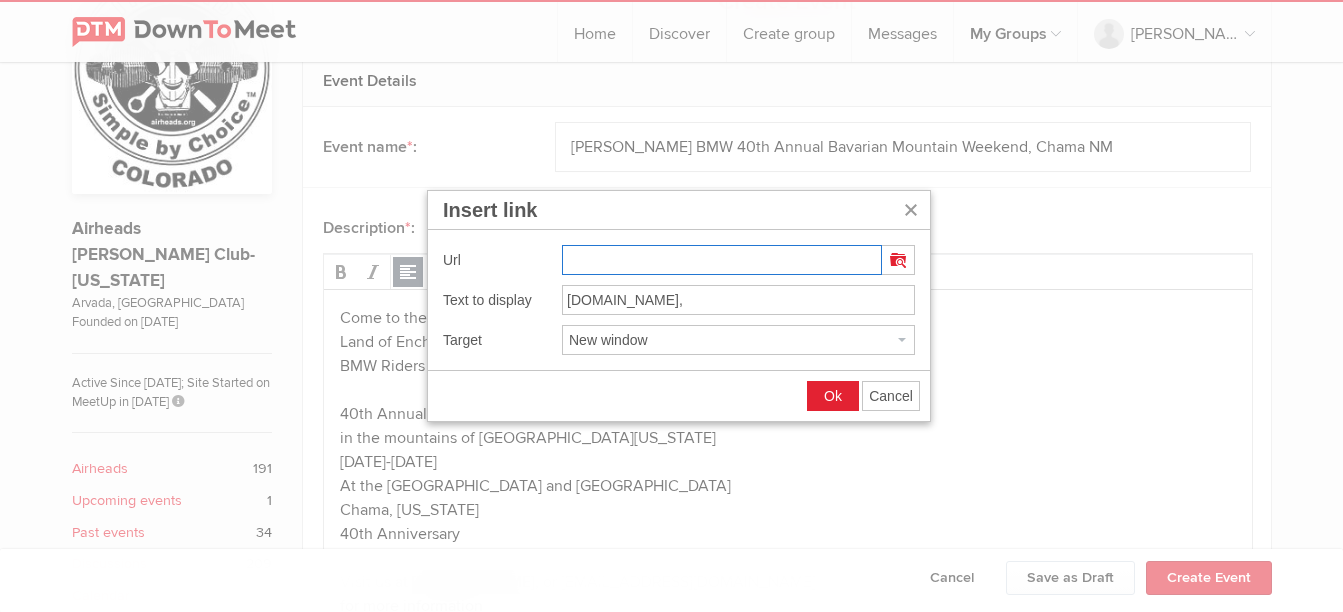 click at bounding box center (722, 260) 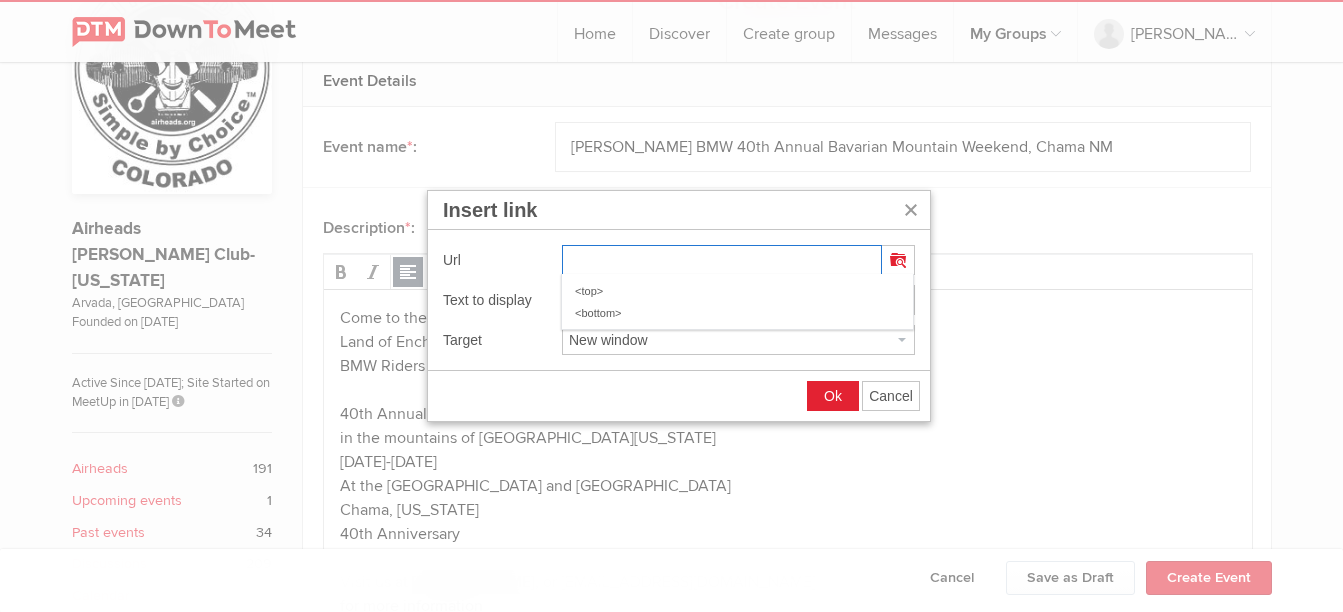 paste on "[DOMAIN_NAME]" 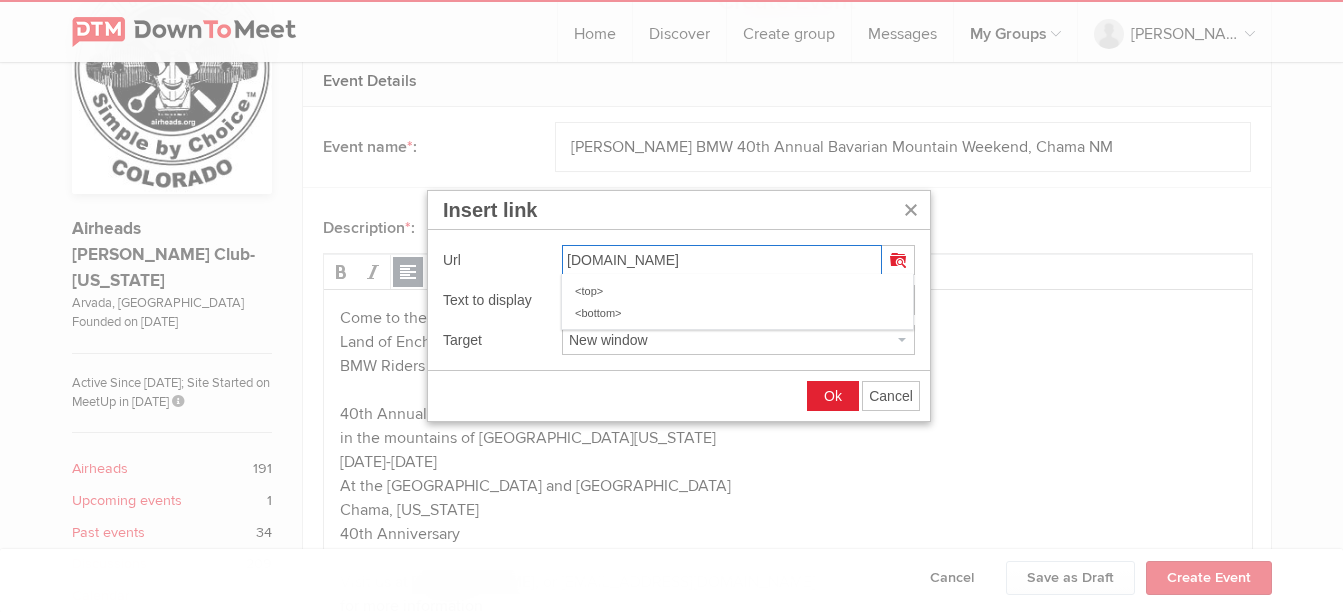 click on "Ok" at bounding box center (833, 396) 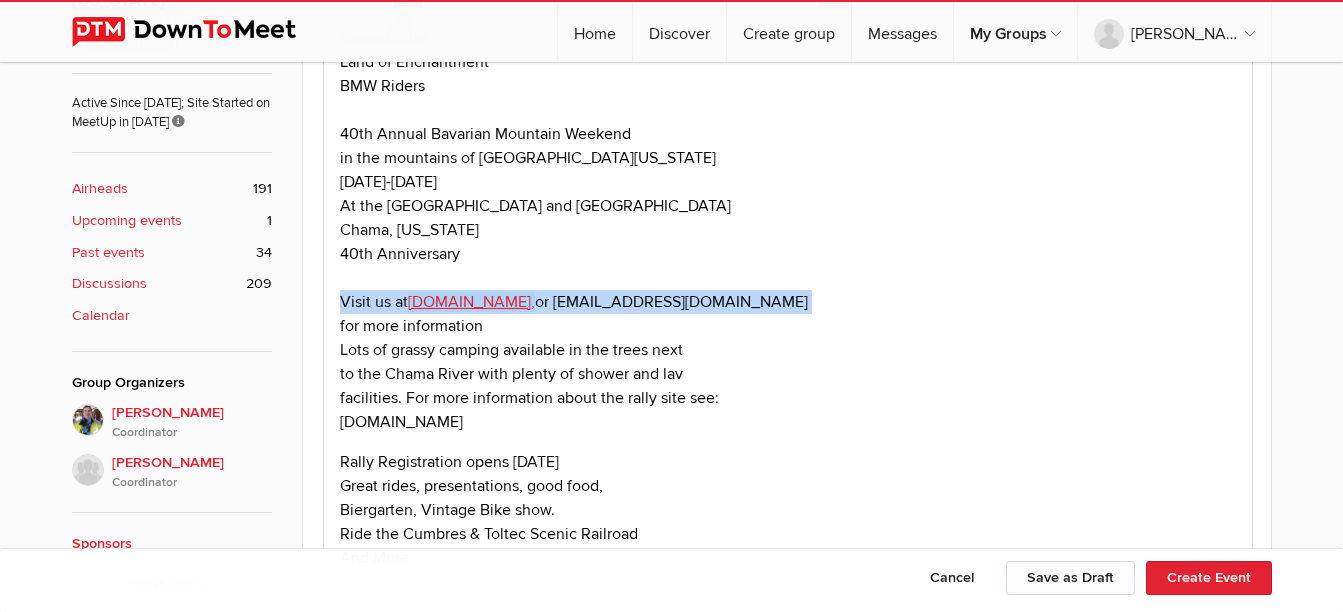 scroll, scrollTop: 800, scrollLeft: 0, axis: vertical 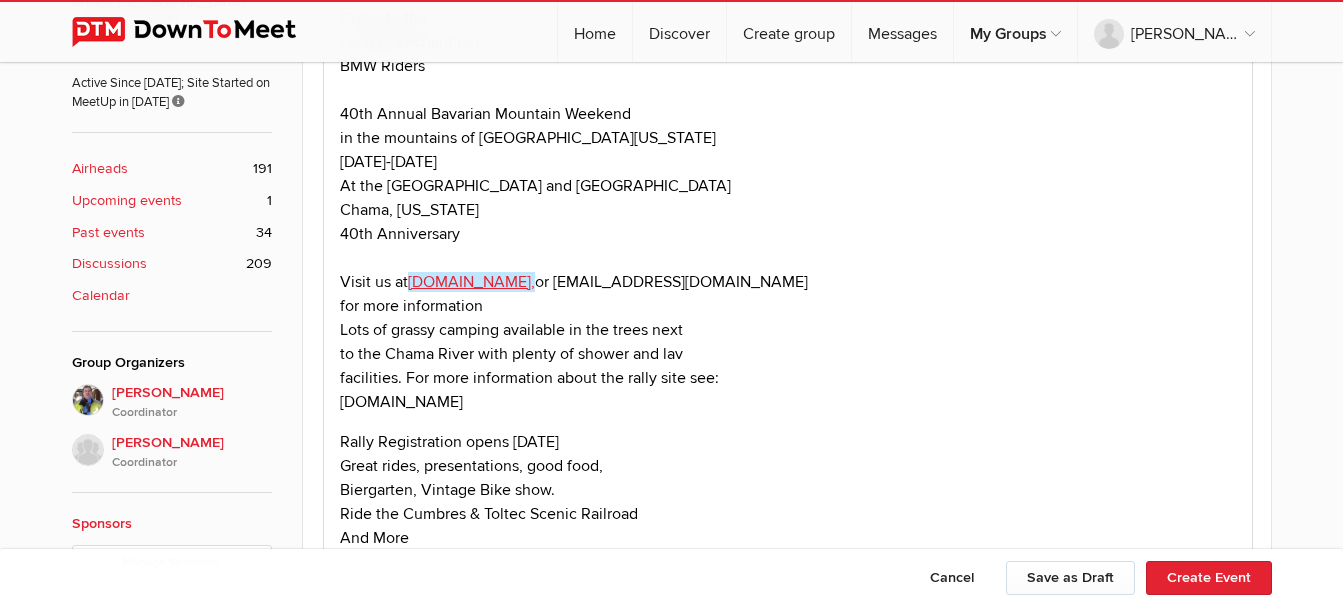 click on "Come to the  Land of Enchantment  BMW Riders  40th Annual Bavarian Mountain Weekend  in the mountains of [GEOGRAPHIC_DATA][US_STATE] [DATE]-[DATE] At the [GEOGRAPHIC_DATA] and [GEOGRAPHIC_DATA], [US_STATE] 40th Anniversary Visit us at  [DOMAIN_NAME],  or [EMAIL_ADDRESS][DOMAIN_NAME]  for more information Lots of grassy camping available in the trees next  to the [GEOGRAPHIC_DATA] with plenty of shower and lav  facilities. For more information about the rally site see:  [DOMAIN_NAME]" at bounding box center [787, 210] 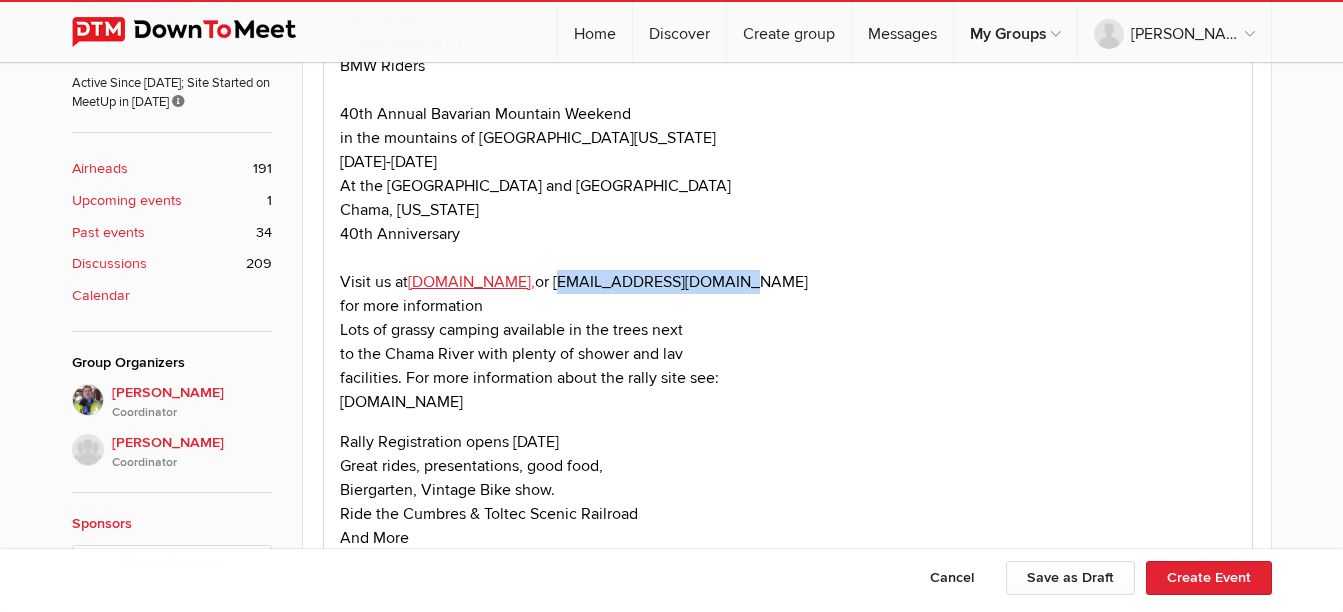 drag, startPoint x: 525, startPoint y: 283, endPoint x: 683, endPoint y: 279, distance: 158.05063 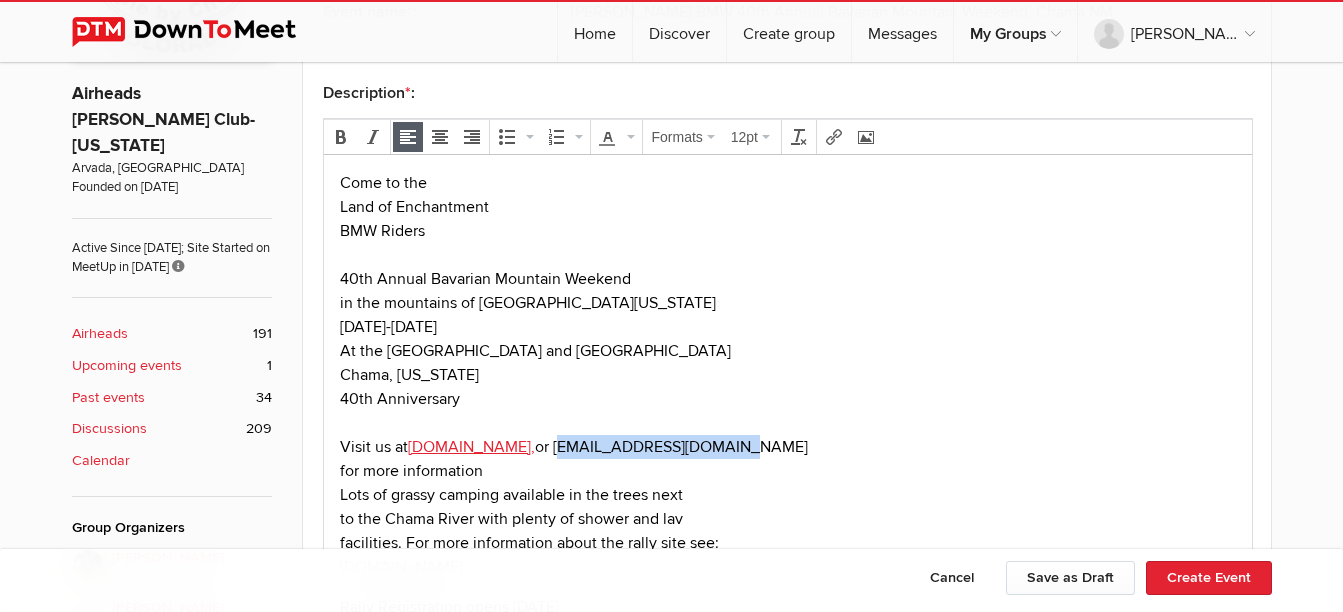 scroll, scrollTop: 600, scrollLeft: 0, axis: vertical 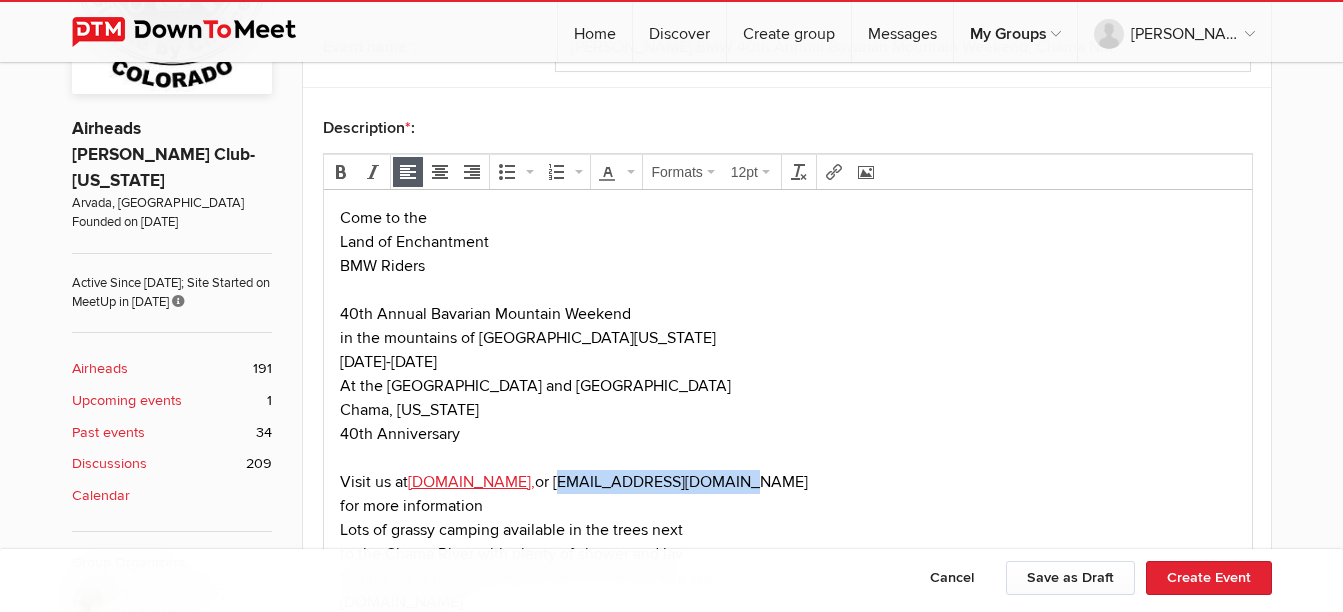 copy on "[EMAIL_ADDRESS][DOMAIN_NAME]" 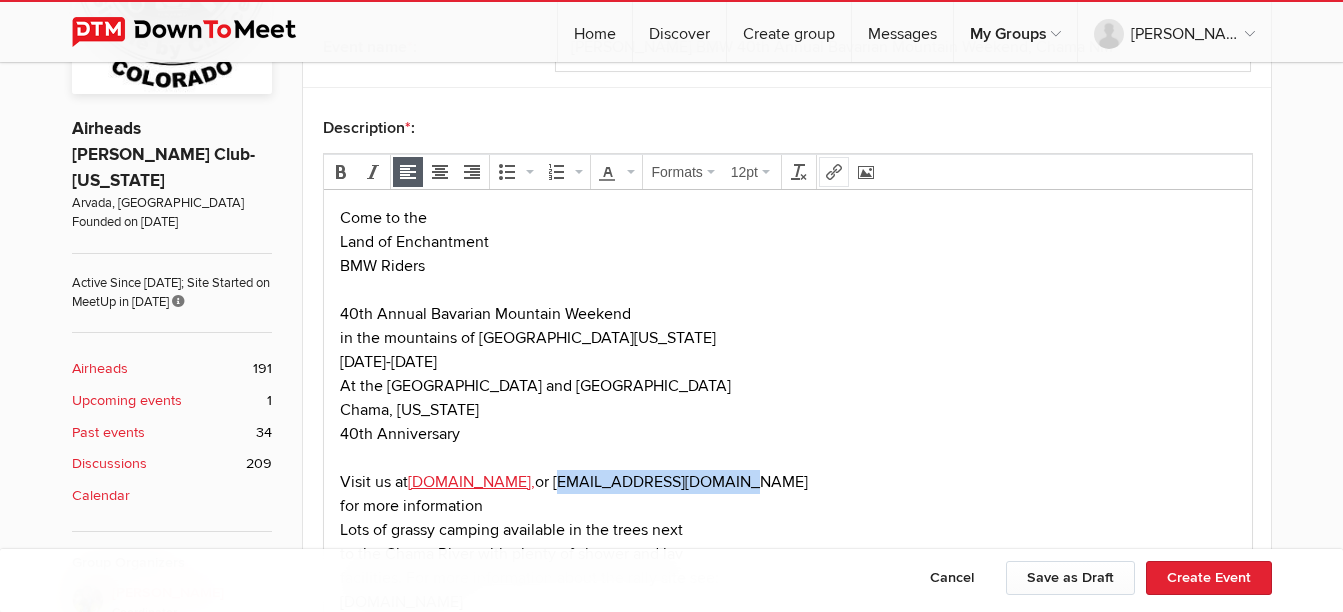 click at bounding box center (834, 172) 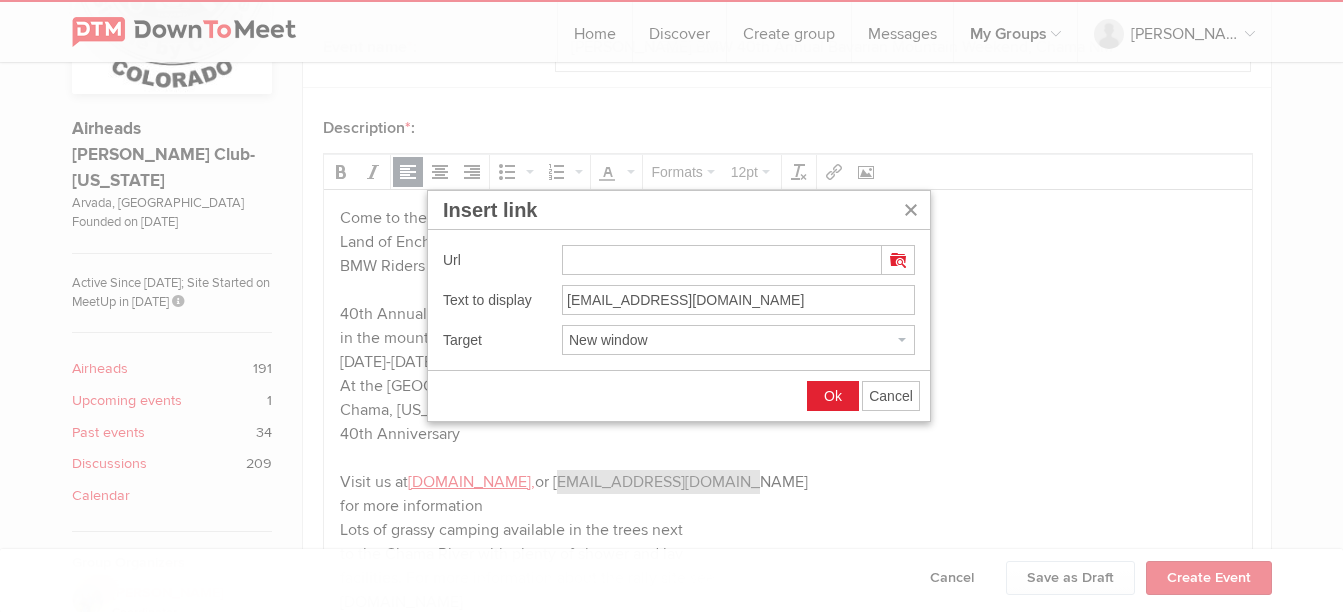 click at bounding box center [722, 260] 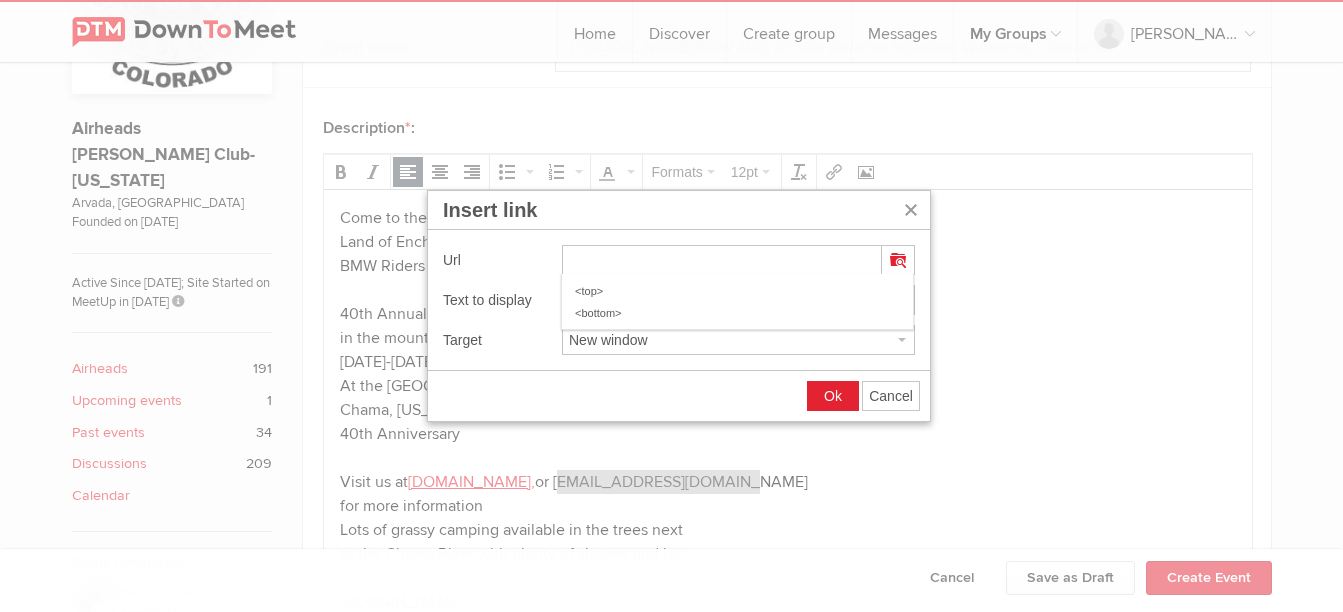 type on "[EMAIL_ADDRESS][DOMAIN_NAME]" 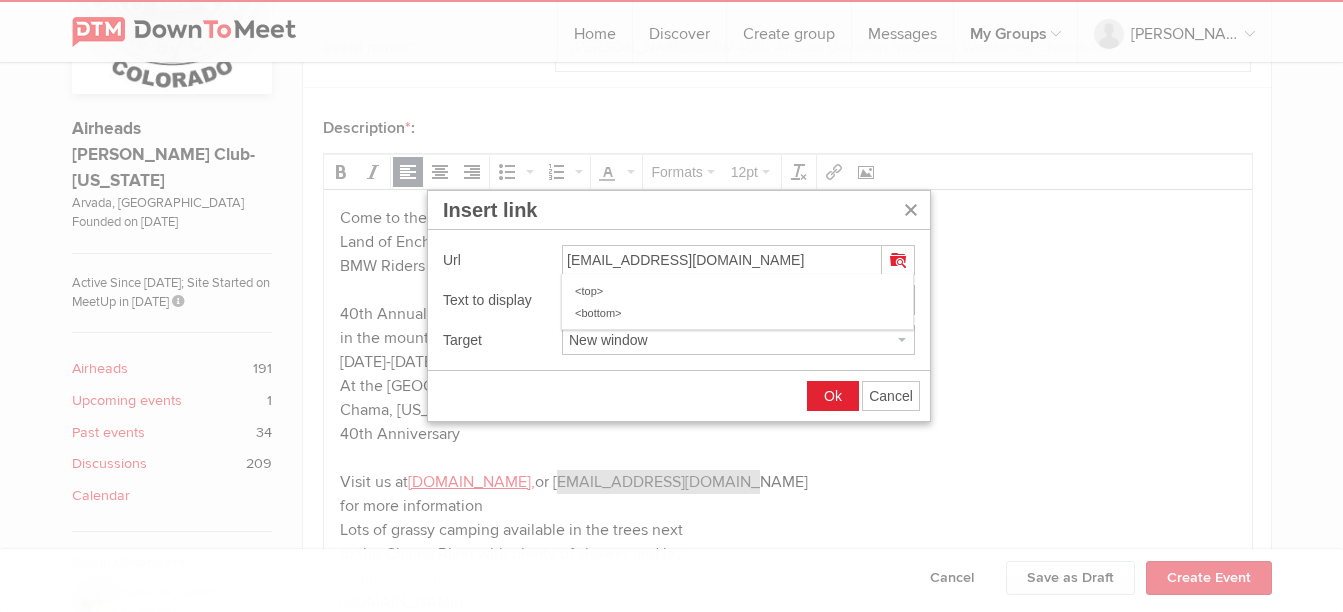 click on "Ok" at bounding box center (833, 396) 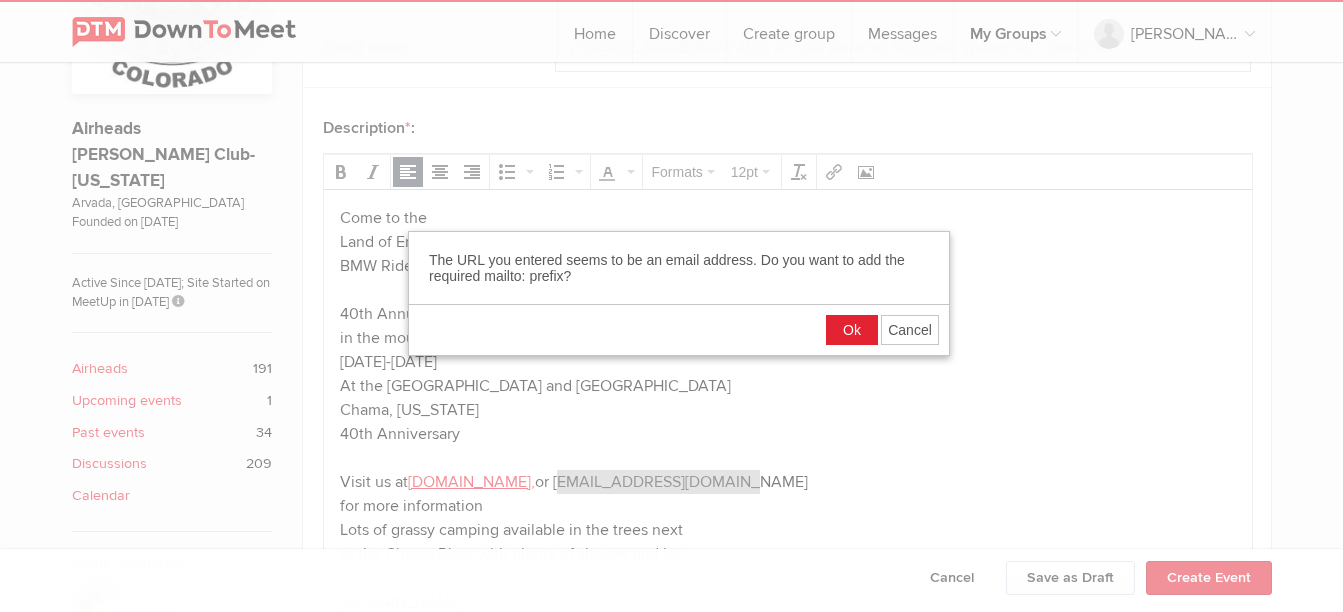 click on "Ok" at bounding box center (852, 330) 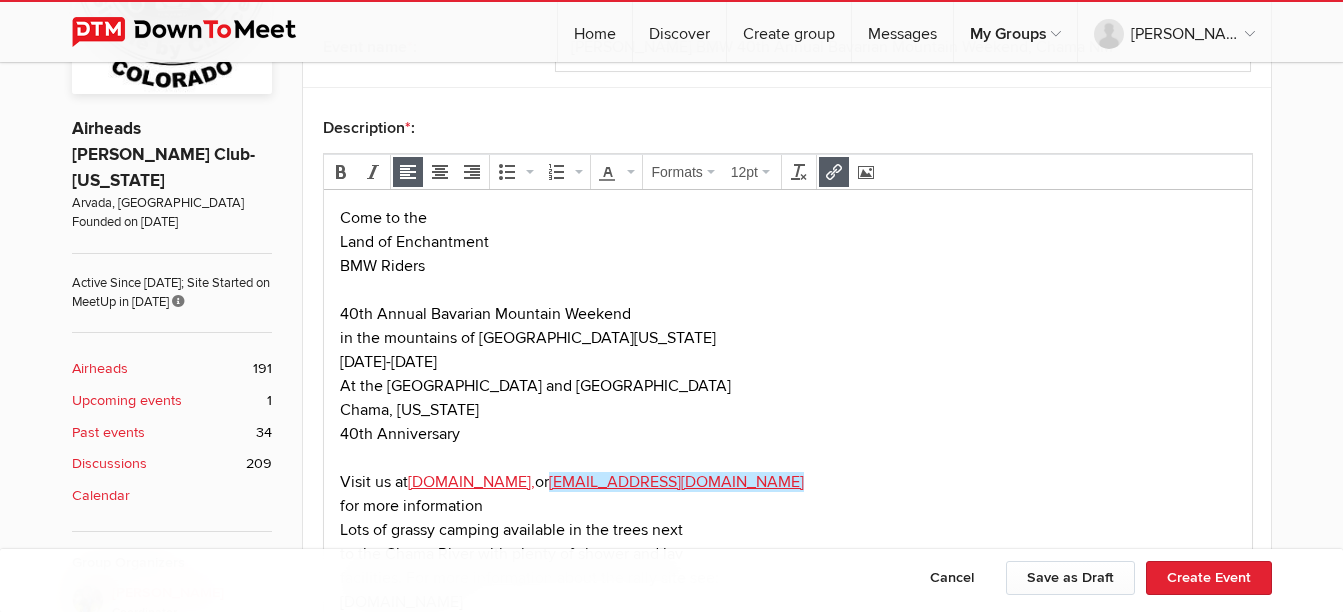 click on "Come to the  Land of Enchantment  BMW Riders  40th Annual Bavarian Mountain Weekend  in the mountains of [GEOGRAPHIC_DATA][US_STATE] [DATE]-[DATE] At the [GEOGRAPHIC_DATA] and [GEOGRAPHIC_DATA], [US_STATE] 40th Anniversary Visit us at  [DOMAIN_NAME],  or  [EMAIL_ADDRESS][DOMAIN_NAME]   for more information Lots of grassy camping available in the trees next  to the [GEOGRAPHIC_DATA] with plenty of shower and lav  facilities. For more information about the rally site see:  [DOMAIN_NAME]" at bounding box center [787, 409] 